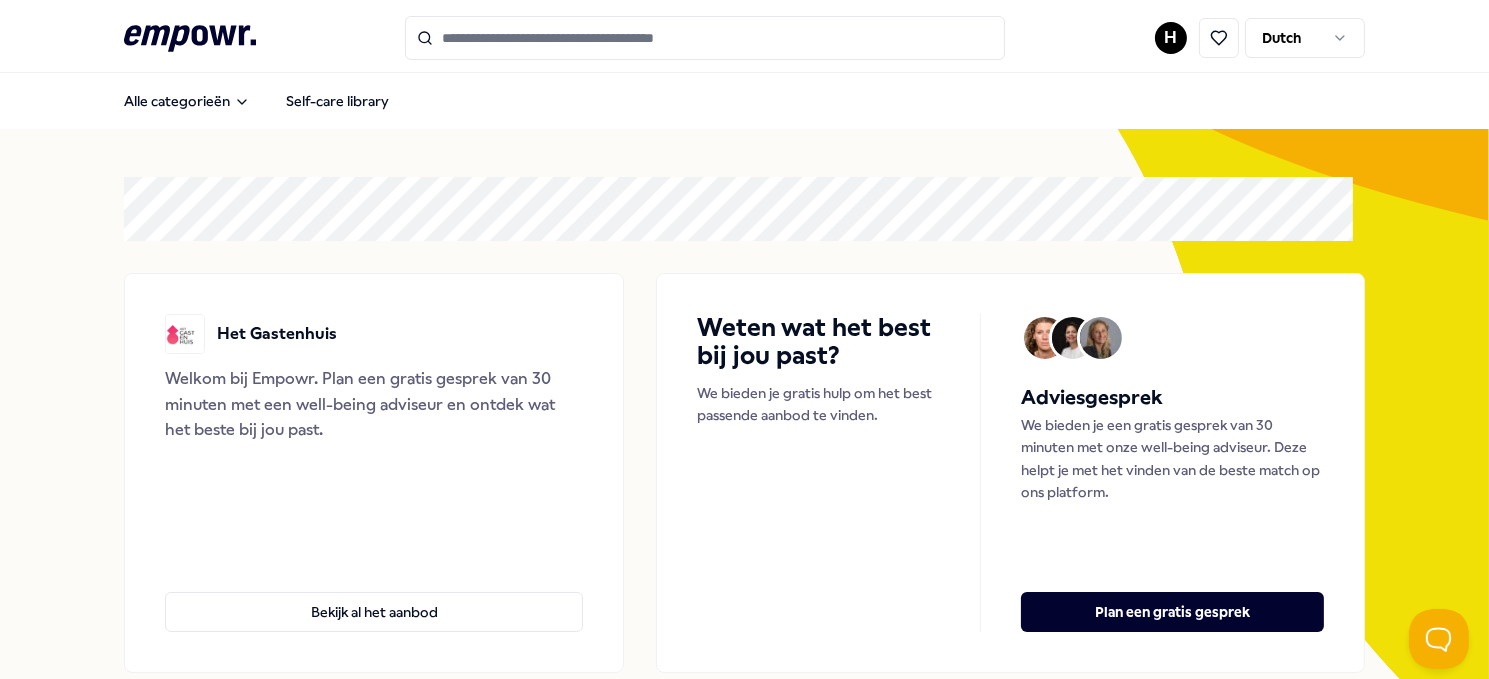 scroll, scrollTop: 0, scrollLeft: 0, axis: both 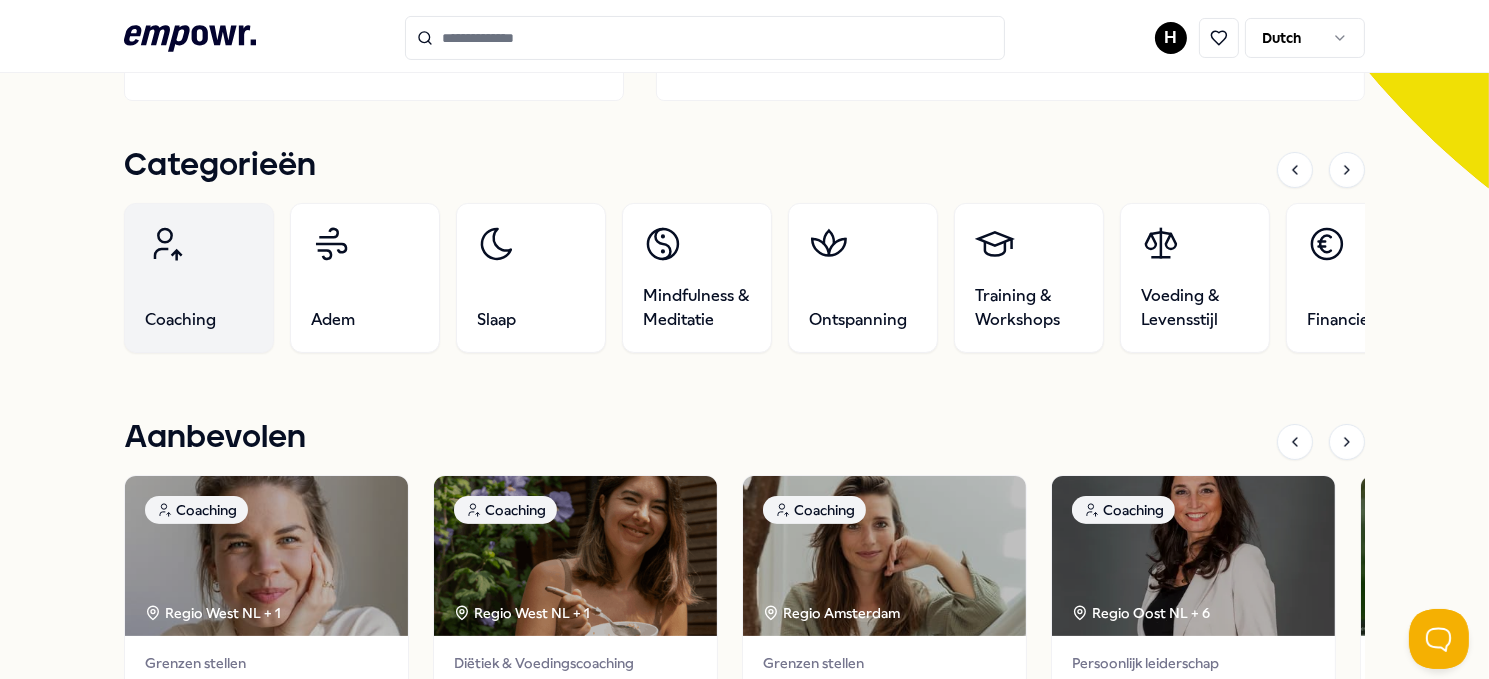 click on "Coaching" at bounding box center [180, 320] 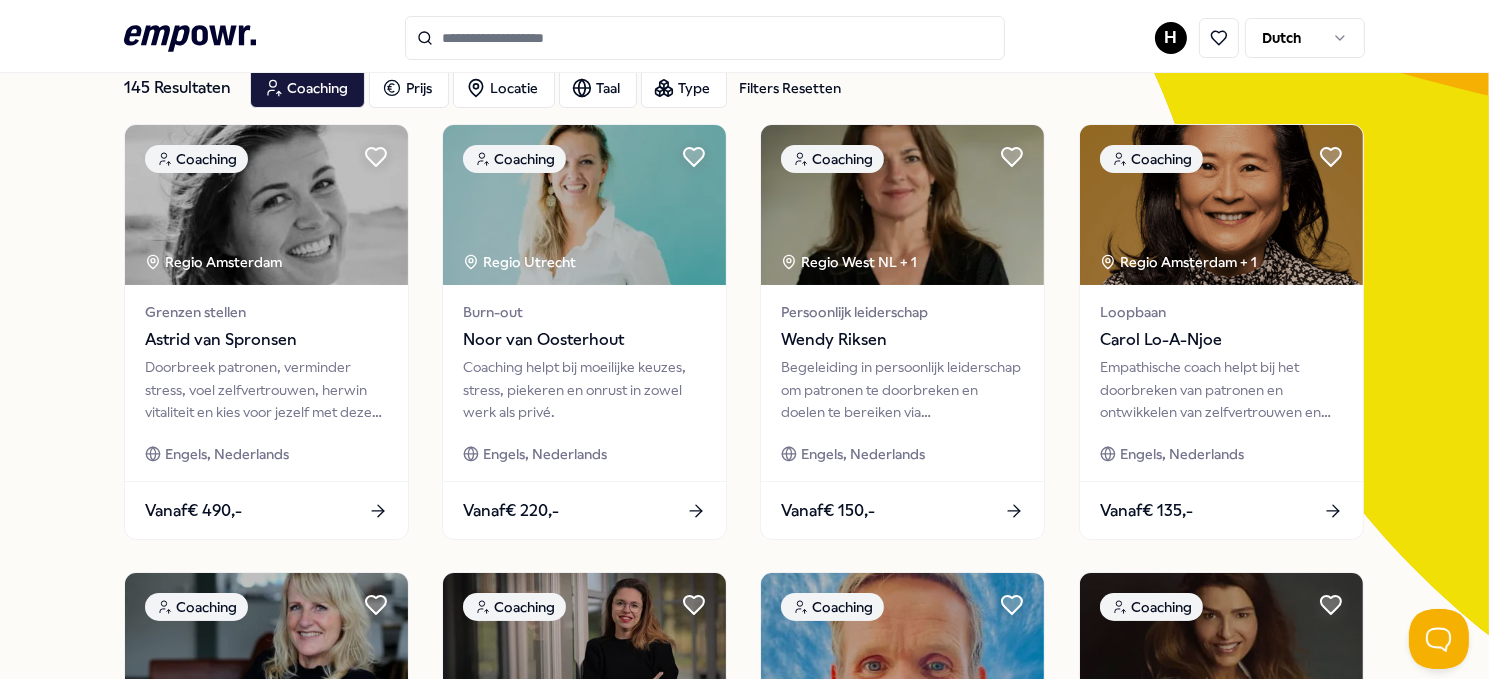 scroll, scrollTop: 108, scrollLeft: 0, axis: vertical 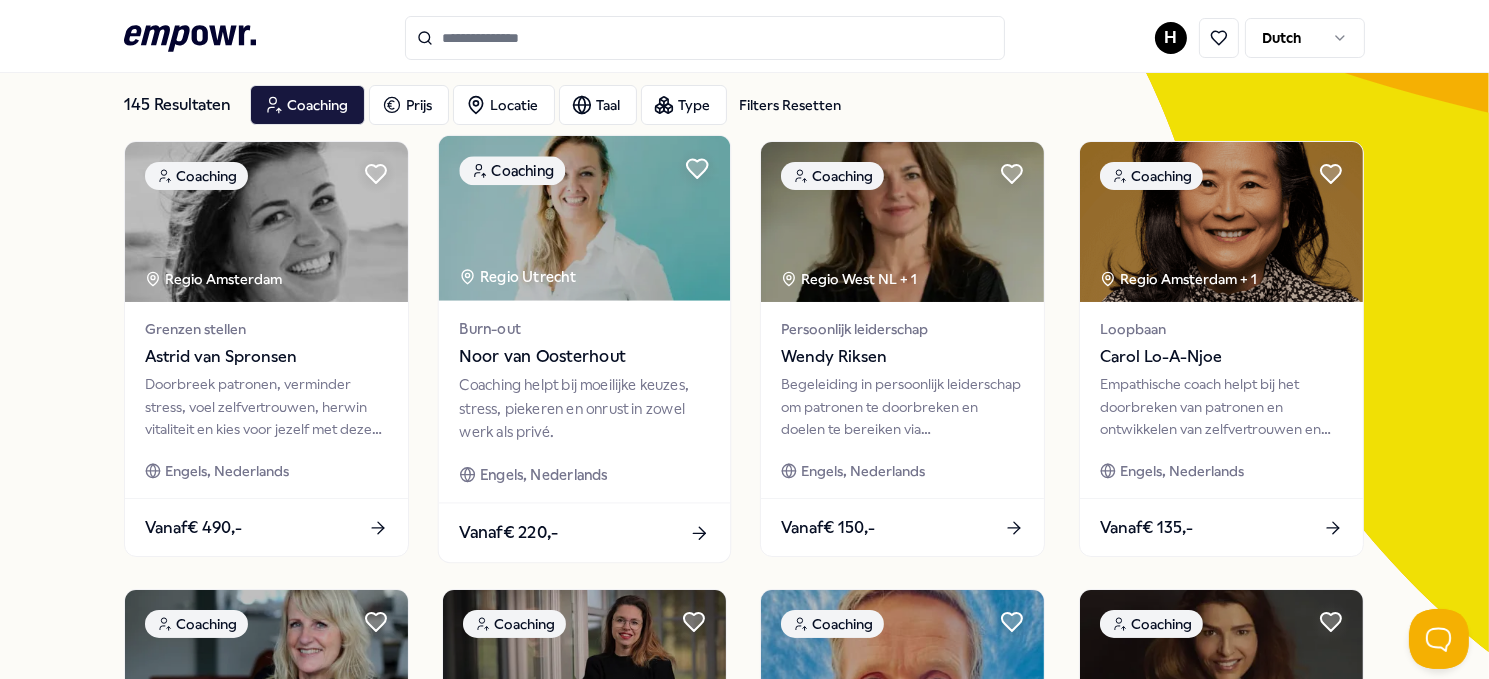 click on "Engels, Nederlands" at bounding box center (544, 474) 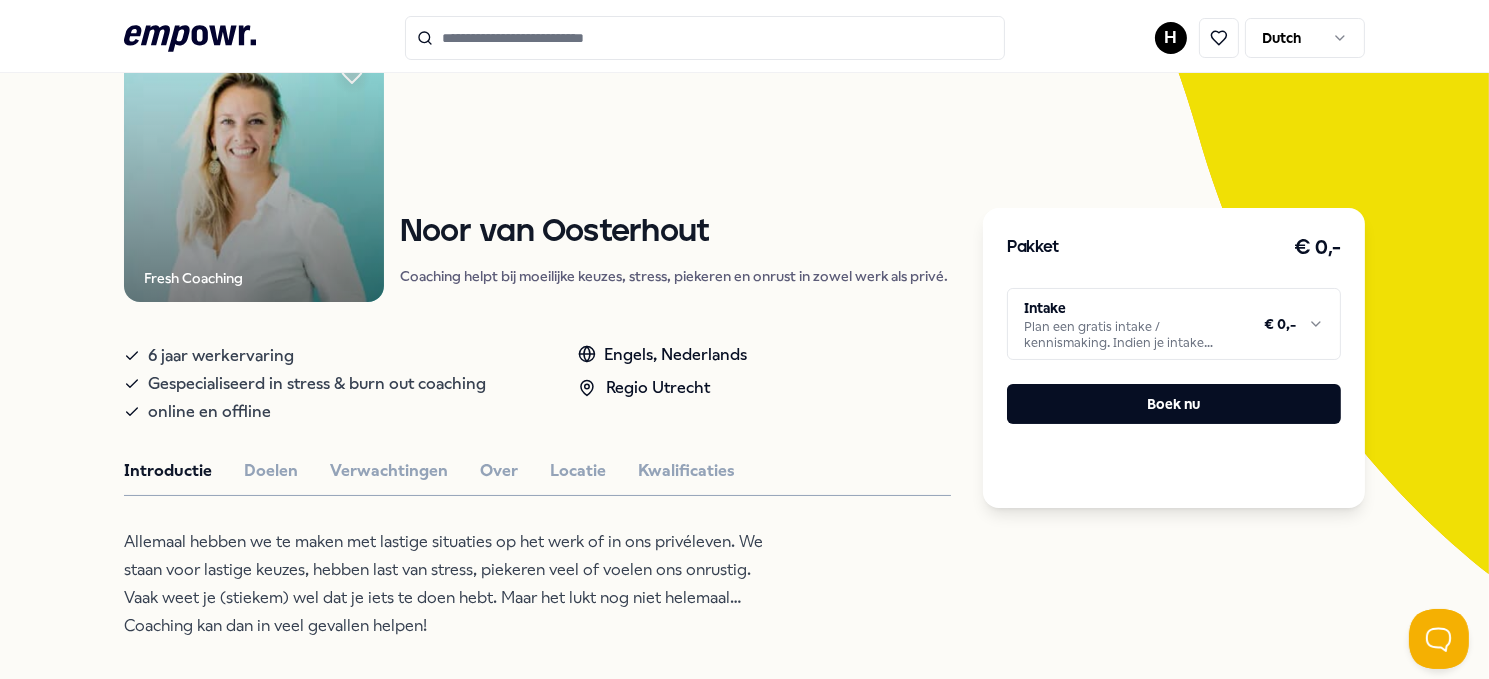 scroll, scrollTop: 197, scrollLeft: 0, axis: vertical 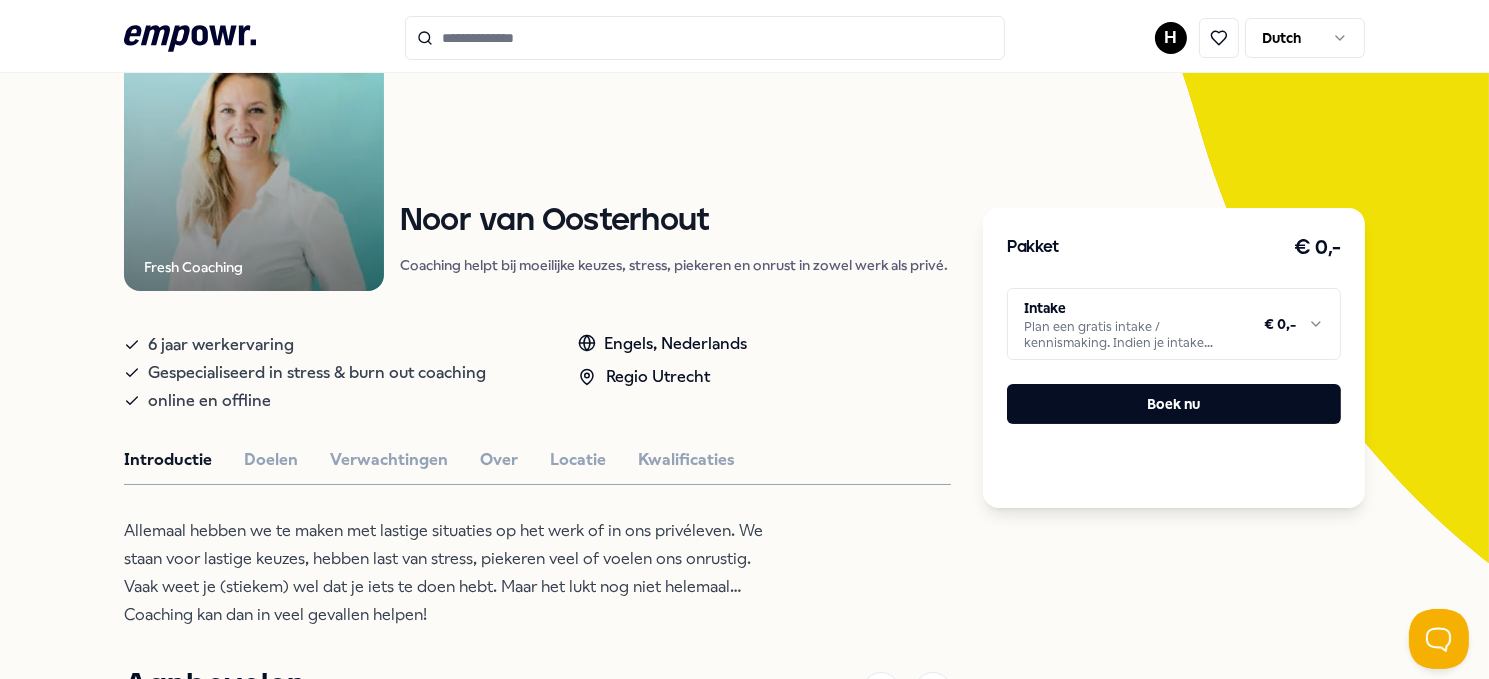 click on ".empowr-logo_svg__cls-1{fill:#03032f} H Dutch Alle categorieën   Self-care library Terug Fresh Coaching Coaching [FULL_NAME] Coaching helpt bij moeilijke keuzes, stress, piekeren en onrust in zowel werk als privé. [YEAR] werkervaring Gespecialiseerd in stress & burn out coaching online en offline Engels, Nederlands Regio [CITY]  Introductie Doelen Verwachtingen Over Locatie Kwalificaties Allemaal hebben we te maken met lastige situaties op het werk of in ons privéleven. We staan voor lastige keuzes, hebben last van stress, piekeren veel of voelen ons onrustig. Vaak weet je (stiekem) wel dat je iets te doen hebt. Maar het lukt nog niet helemaal… Coaching kan dan in veel gevallen helpen! Aanbevolen Coaching Regio  West  NL    + [PHONE] Grenzen stellen [FULL_NAME] Zwangerschaps- ouderschapscoaching, bevallingsverwerking, trauma, (prik)angst & stresscoaching. Engels, Nederlands Vanaf  € [PRICE] Coaching Regio  West  NL    + [PHONE] Diëtiek & Voedingscoaching [FULL_NAME] Engels Vanaf  € [PRICE]" at bounding box center (744, 339) 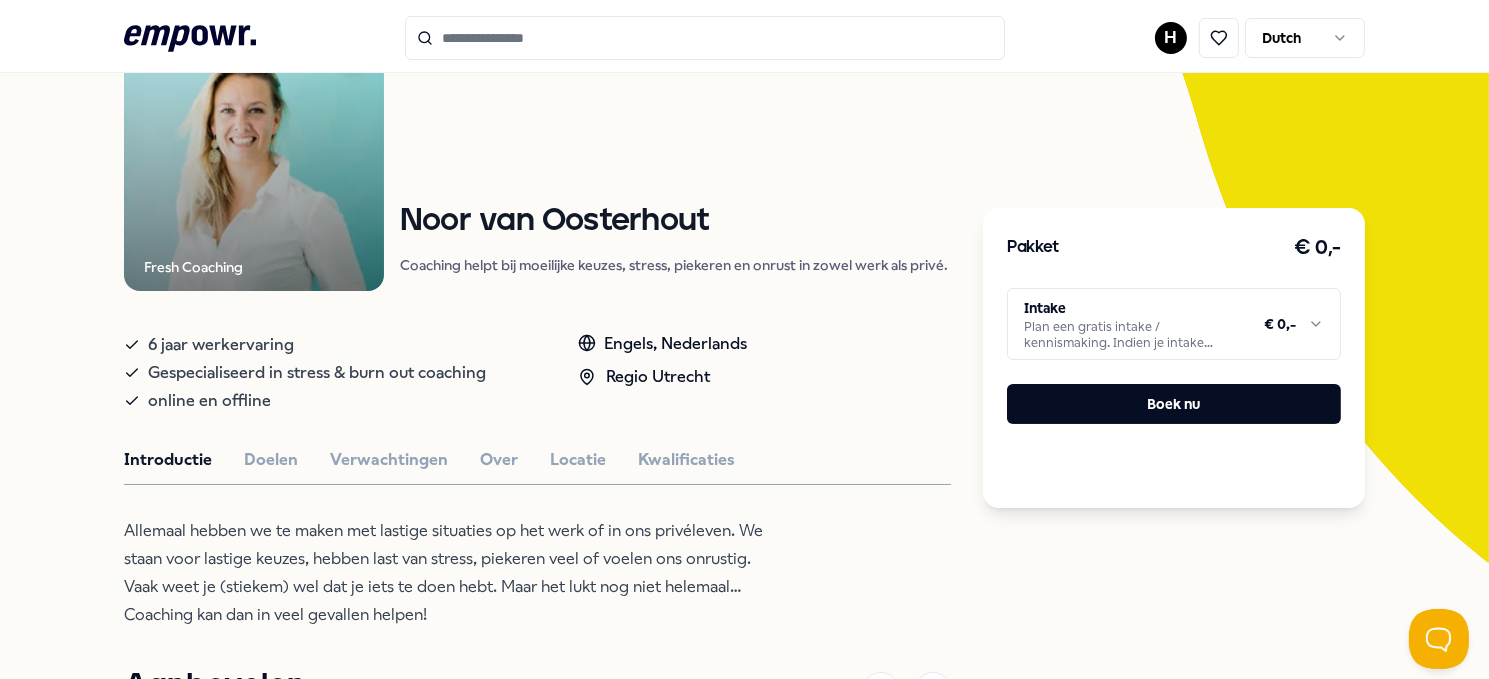click on ".empowr-logo_svg__cls-1{fill:#03032f} H Dutch Alle categorieën   Self-care library Terug Fresh Coaching Coaching [FULL_NAME] Coaching helpt bij moeilijke keuzes, stress, piekeren en onrust in zowel werk als privé. [YEAR] werkervaring Gespecialiseerd in stress & burn out coaching online en offline Engels, Nederlands Regio [CITY]  Introductie Doelen Verwachtingen Over Locatie Kwalificaties Allemaal hebben we te maken met lastige situaties op het werk of in ons privéleven. We staan voor lastige keuzes, hebben last van stress, piekeren veel of voelen ons onrustig. Vaak weet je (stiekem) wel dat je iets te doen hebt. Maar het lukt nog niet helemaal… Coaching kan dan in veel gevallen helpen! Aanbevolen Coaching Regio  West  NL    + [PHONE] Grenzen stellen [FULL_NAME] Zwangerschaps- ouderschapscoaching, bevallingsverwerking, trauma, (prik)angst & stresscoaching. Engels, Nederlands Vanaf  € [PRICE] Coaching Regio  West  NL    + [PHONE] Diëtiek & Voedingscoaching [FULL_NAME] Engels Vanaf  € [PRICE]" at bounding box center [744, 339] 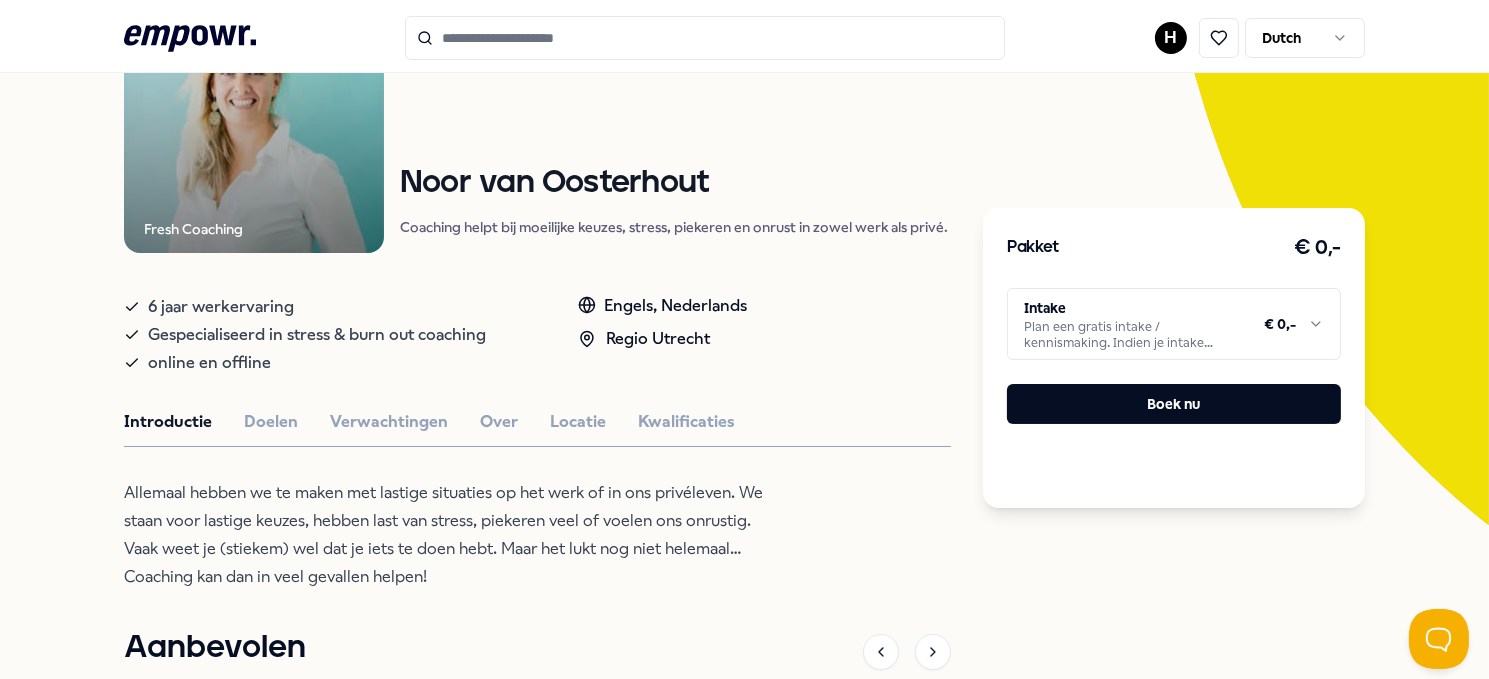 scroll, scrollTop: 226, scrollLeft: 0, axis: vertical 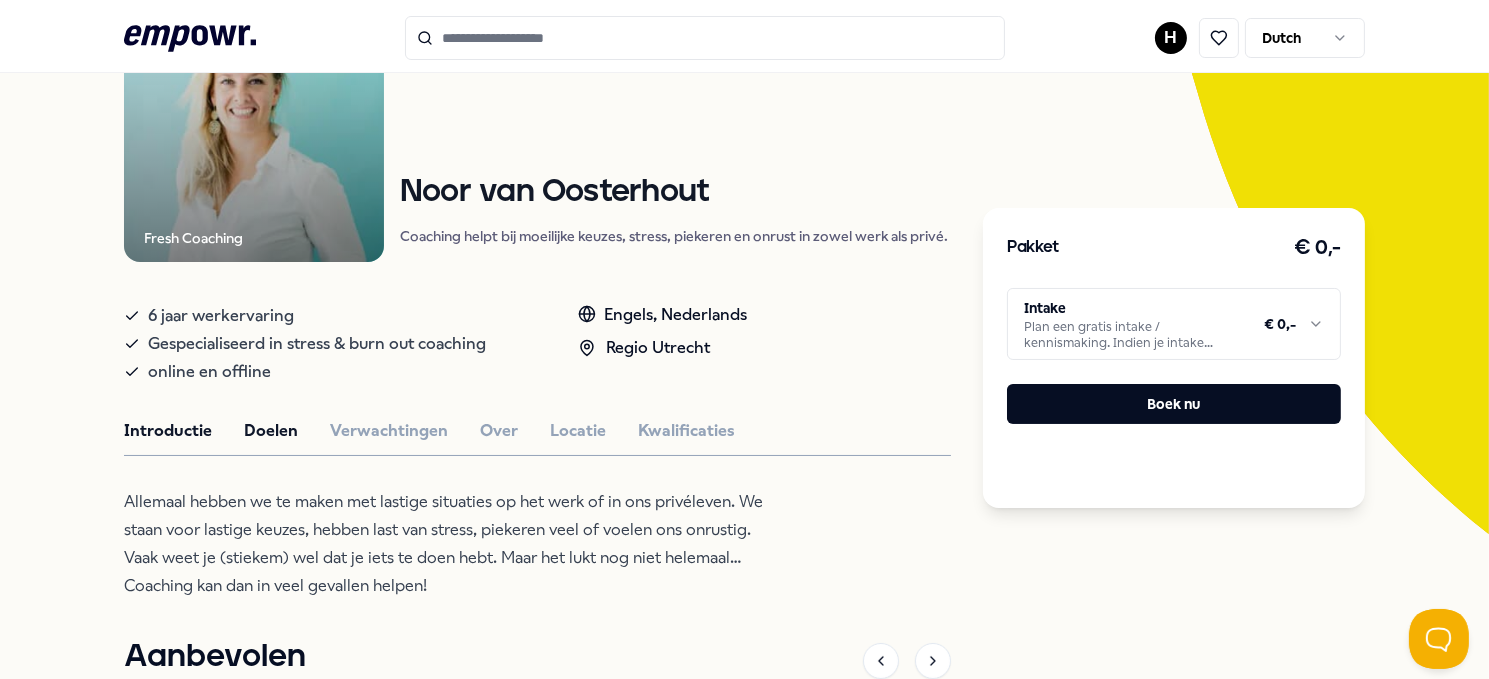 click on "Doelen" at bounding box center (271, 431) 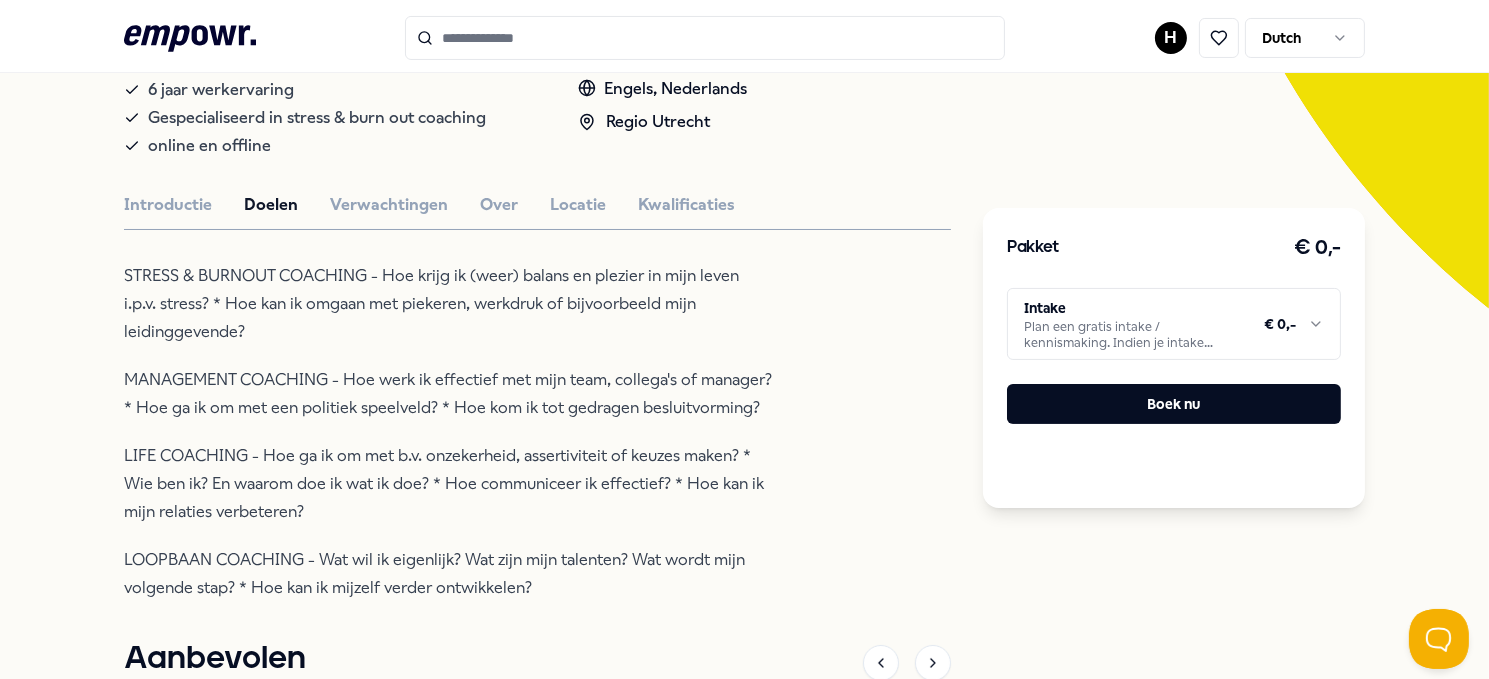 scroll, scrollTop: 418, scrollLeft: 0, axis: vertical 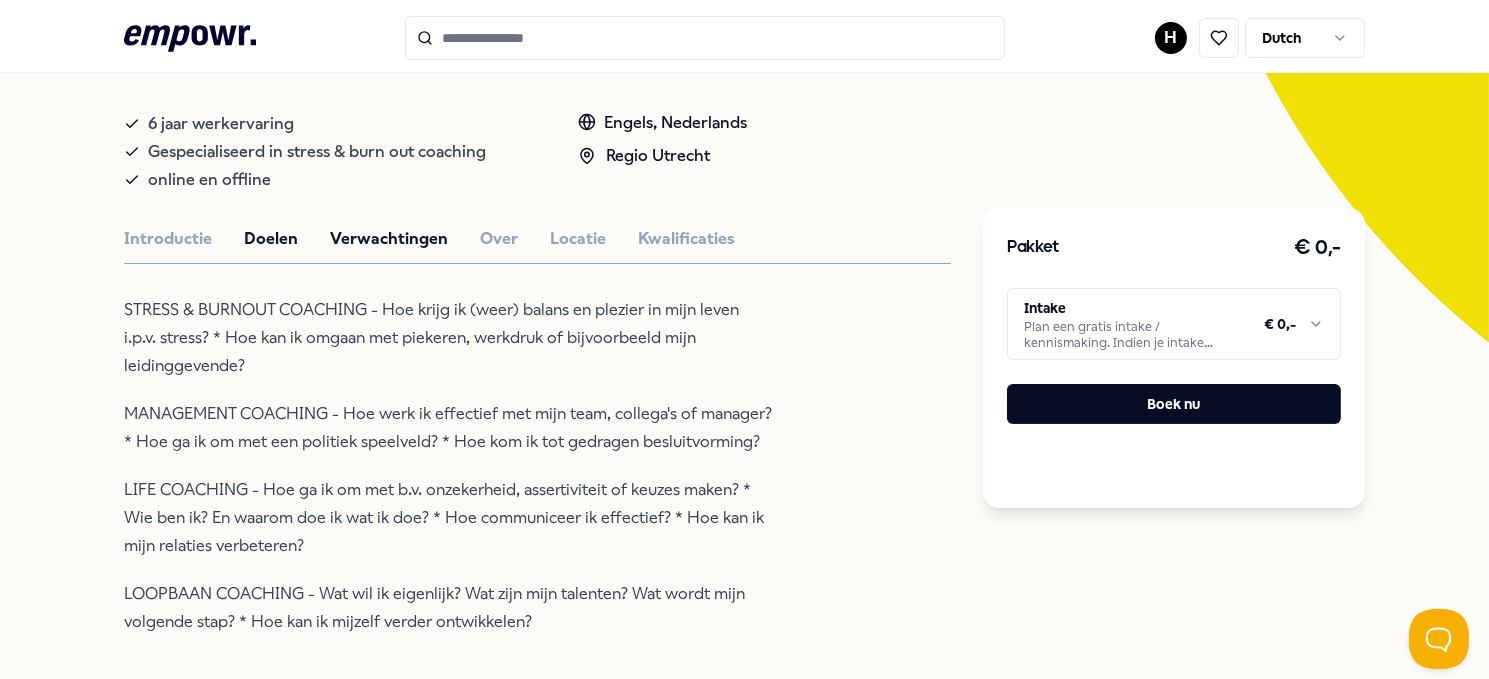 click on "Verwachtingen" at bounding box center (389, 239) 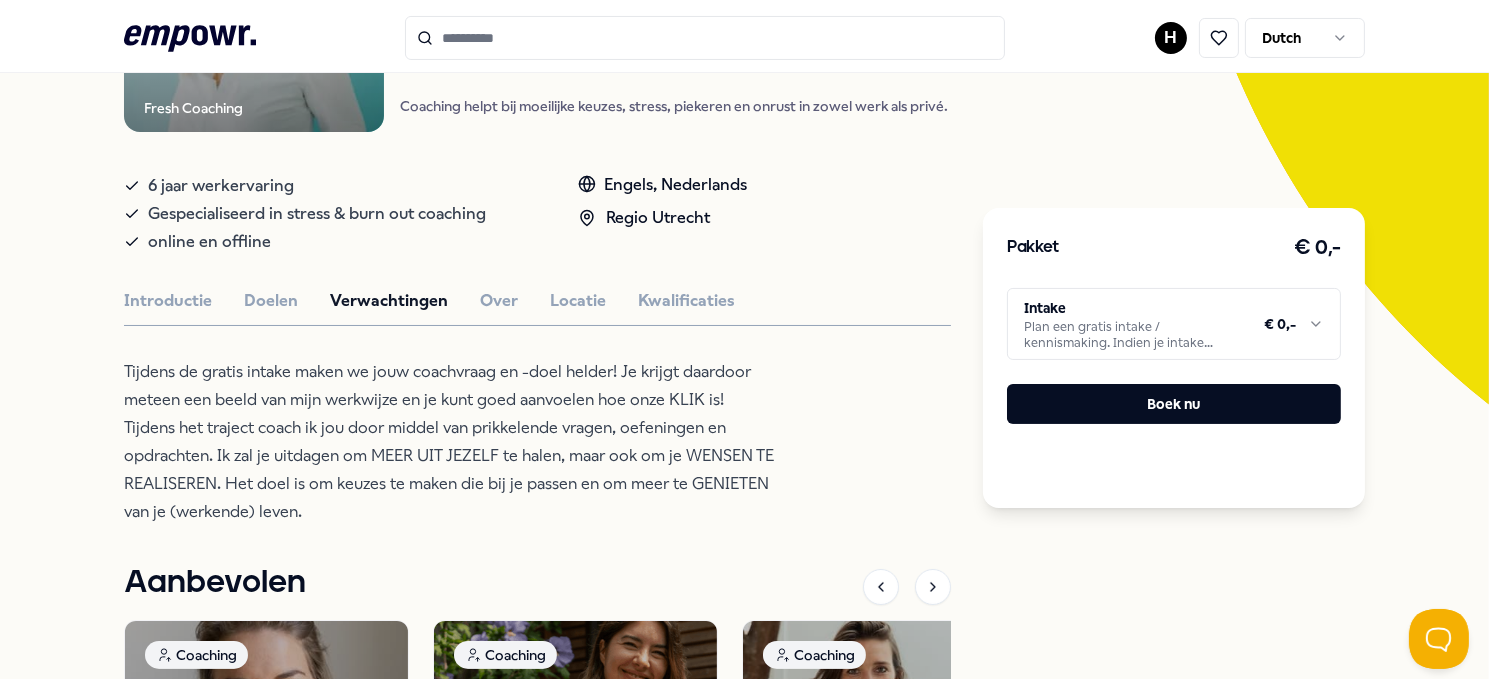 scroll, scrollTop: 347, scrollLeft: 0, axis: vertical 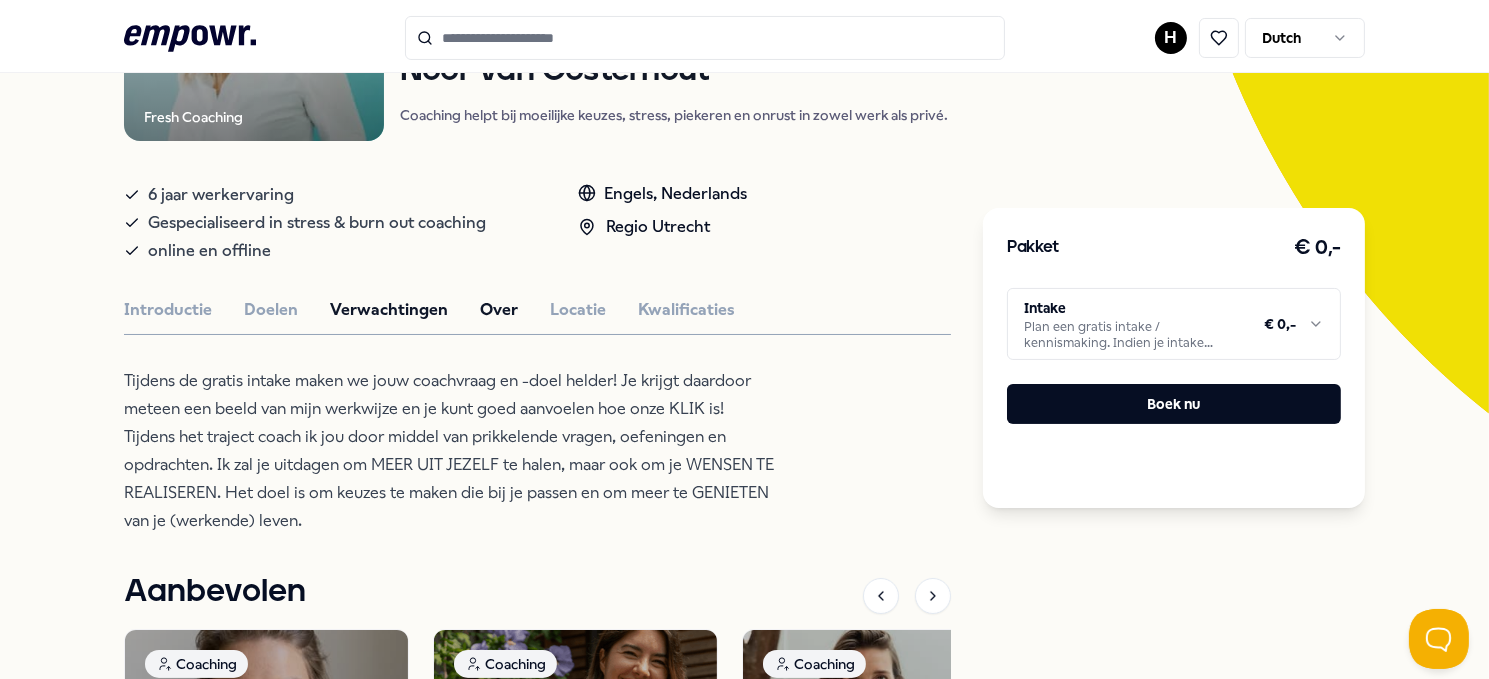 click on "Over" at bounding box center [499, 310] 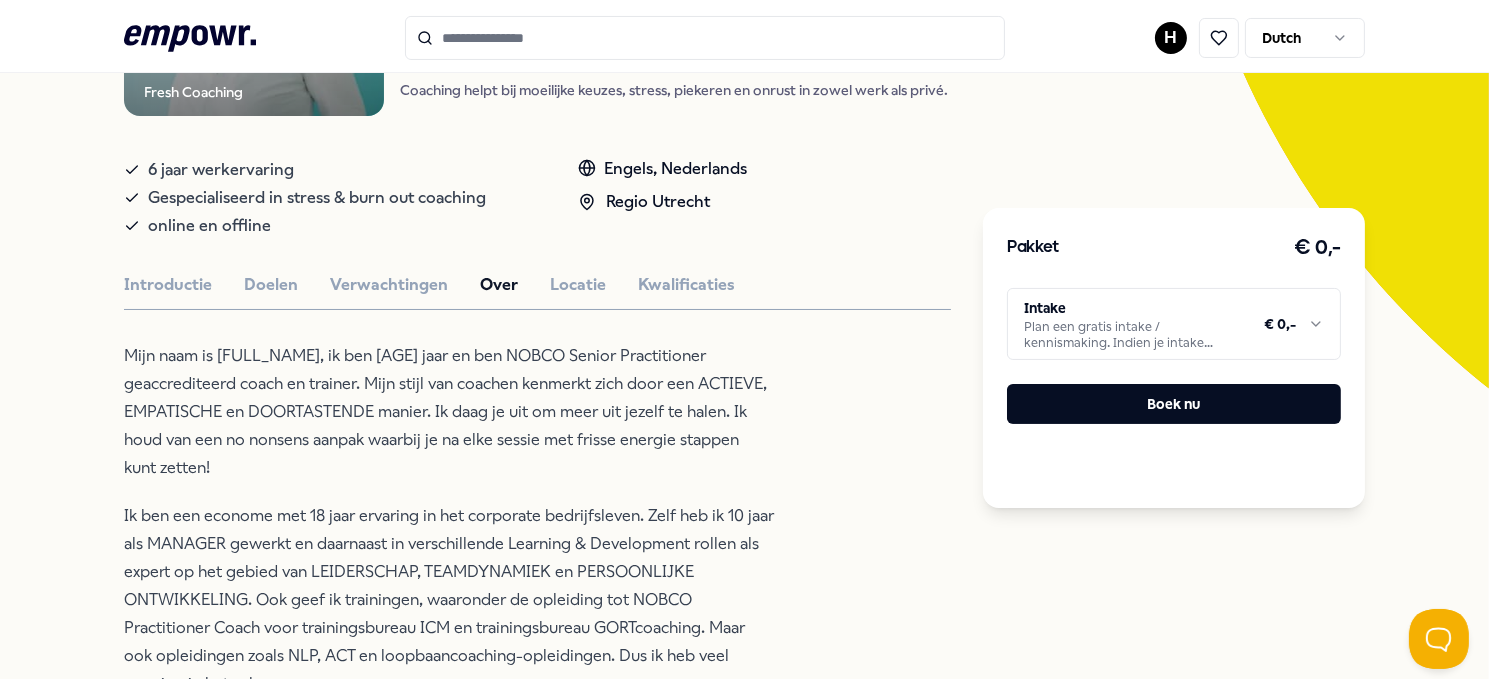 scroll, scrollTop: 373, scrollLeft: 0, axis: vertical 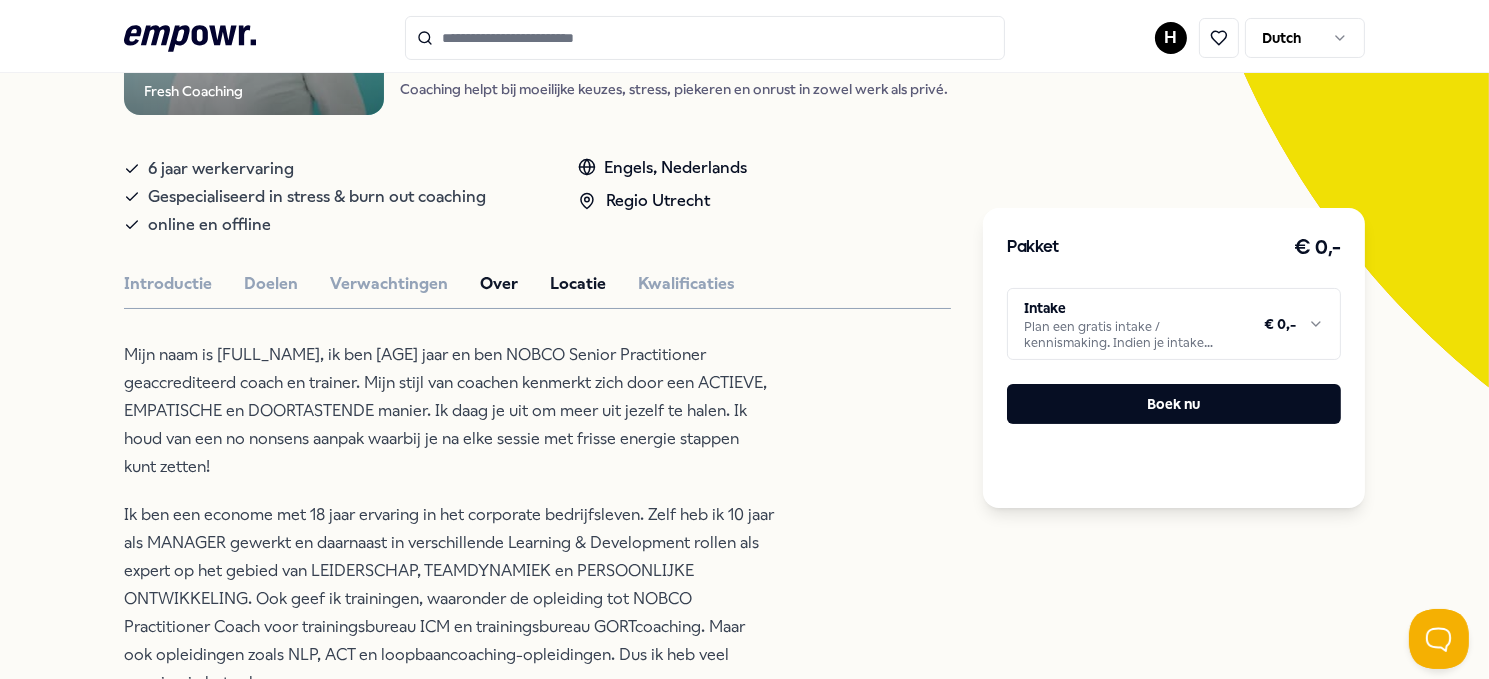 click on "Locatie" at bounding box center [578, 284] 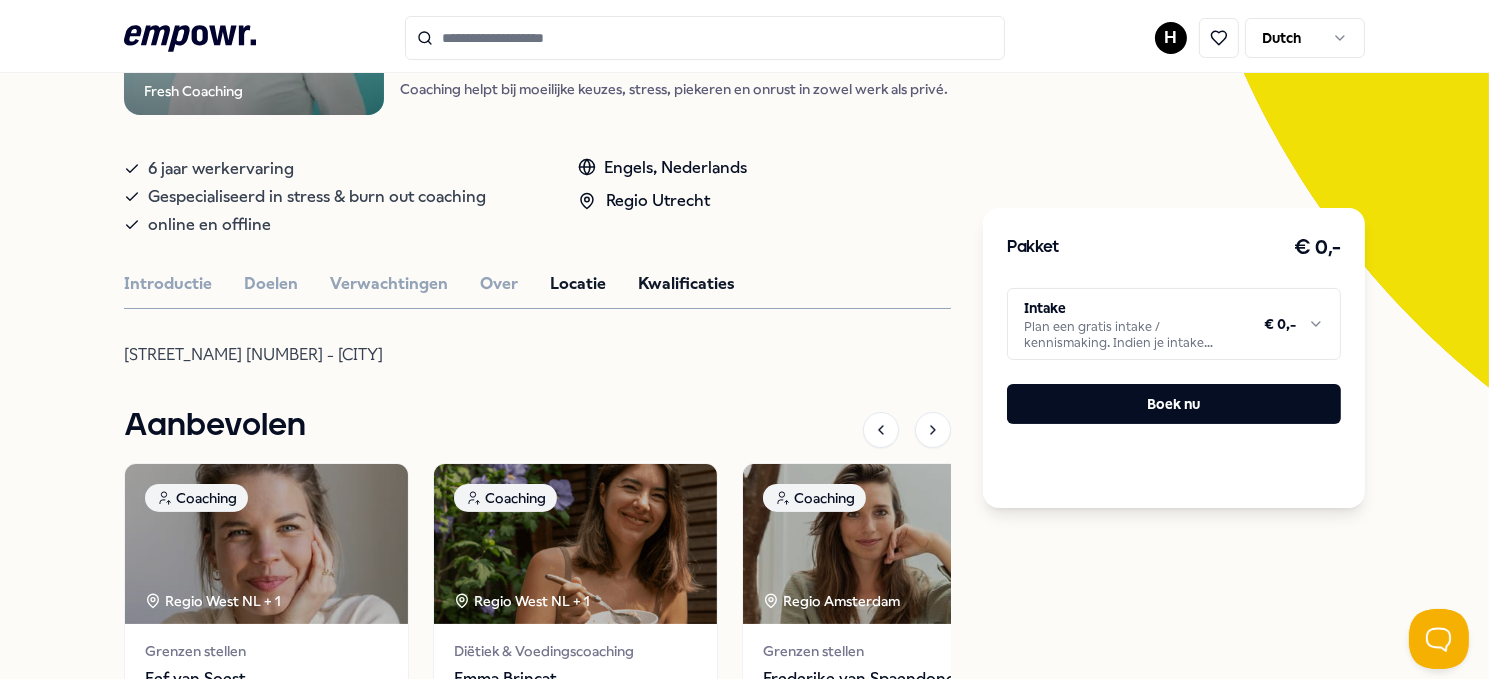 click on "Kwalificaties" at bounding box center [686, 284] 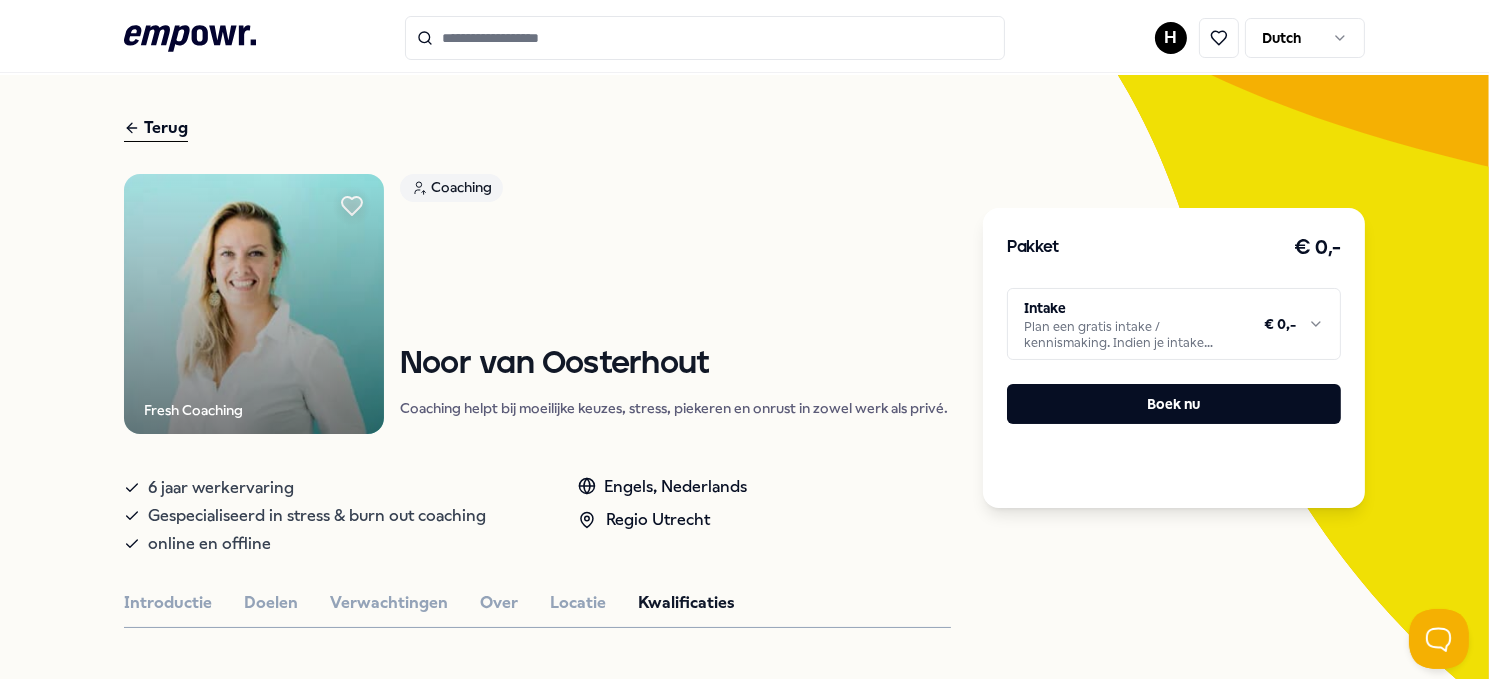 scroll, scrollTop: 0, scrollLeft: 0, axis: both 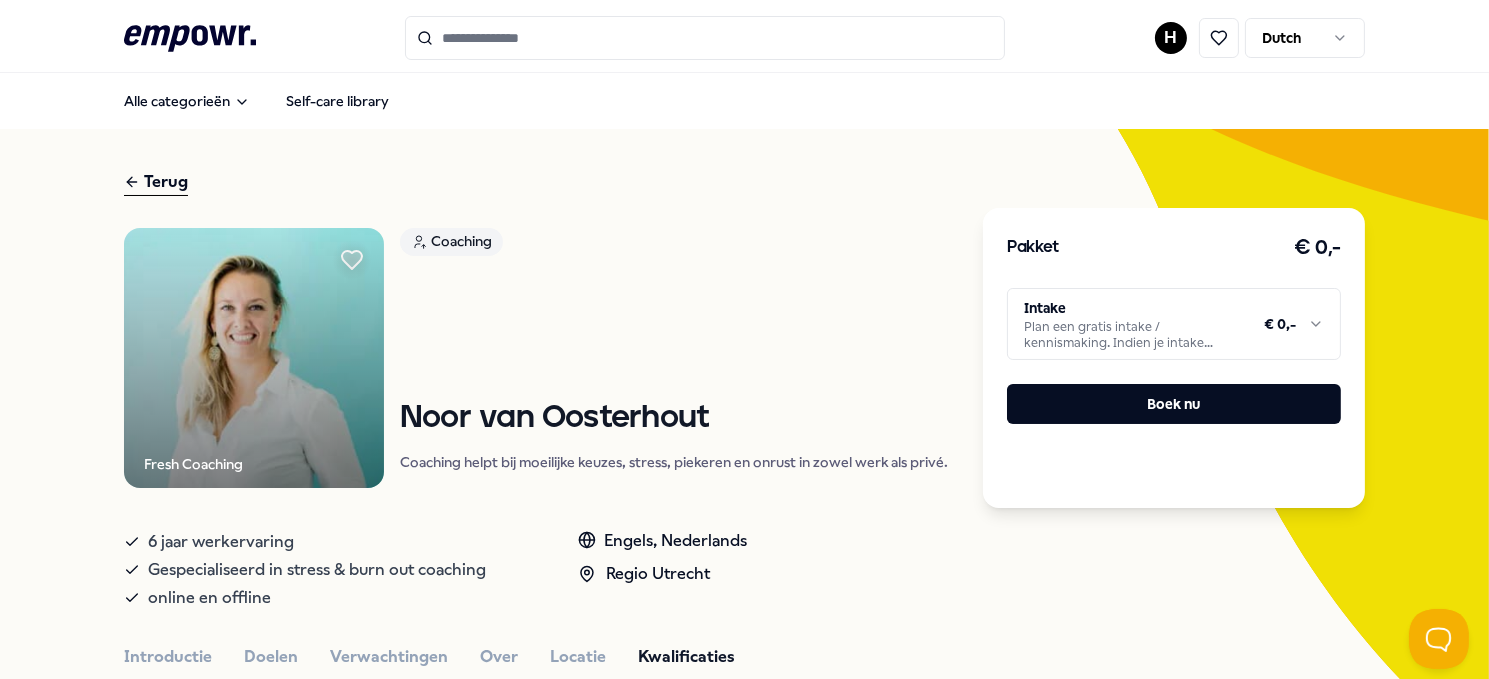 click on "Terug" at bounding box center [156, 182] 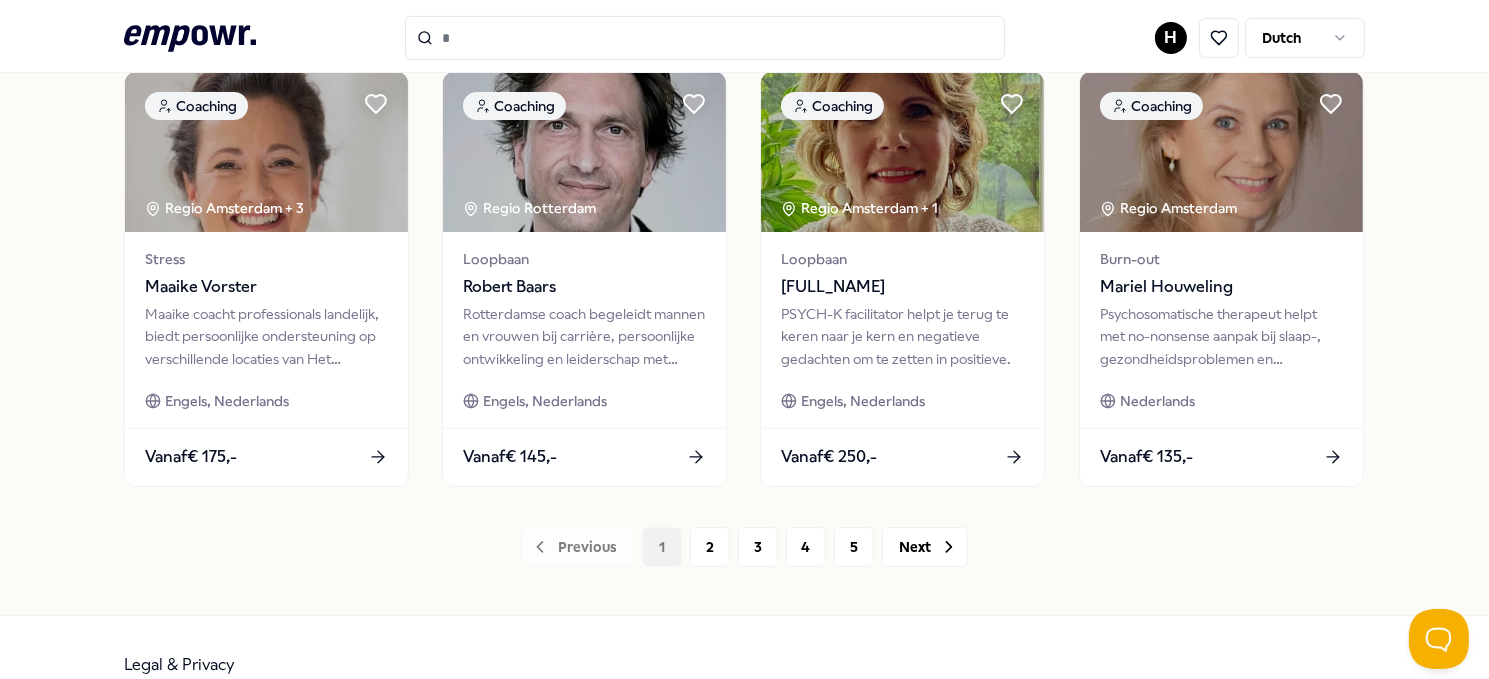 scroll, scrollTop: 1105, scrollLeft: 0, axis: vertical 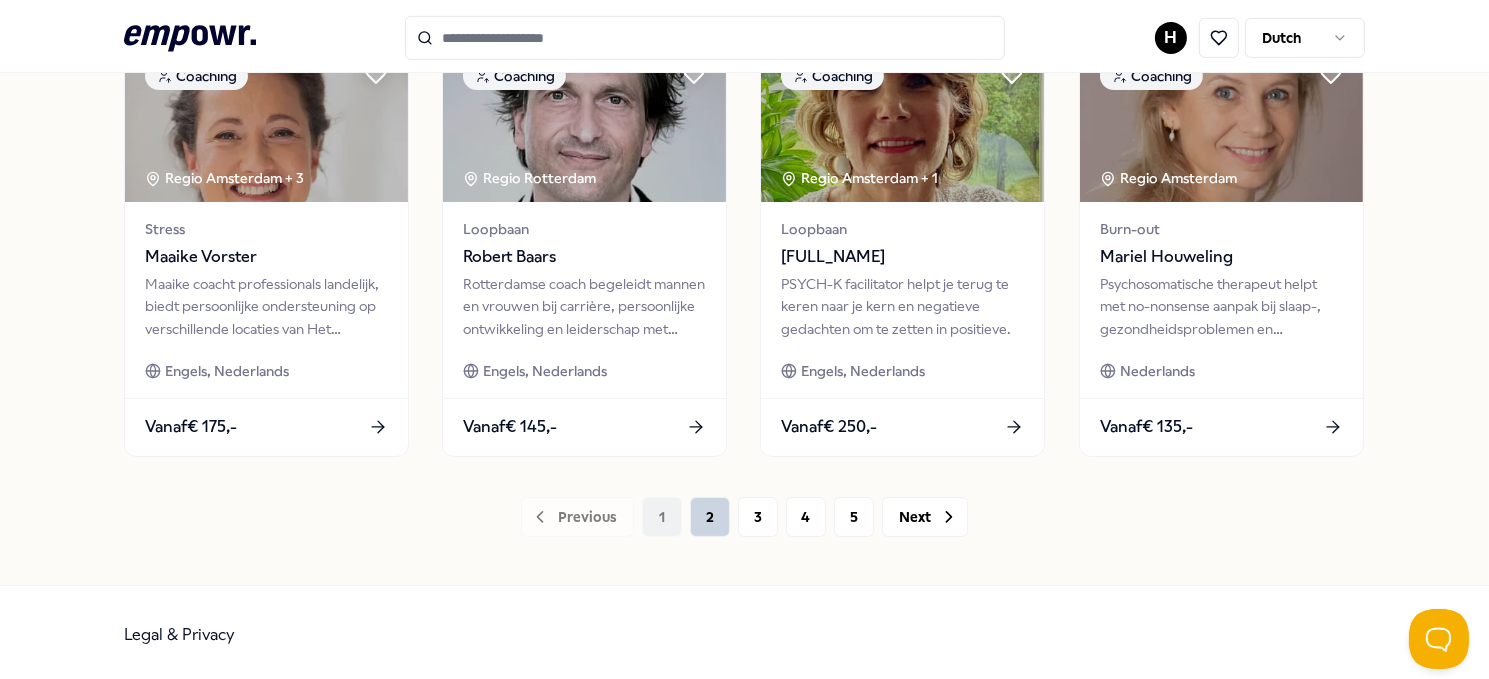 click on "2" at bounding box center [710, 517] 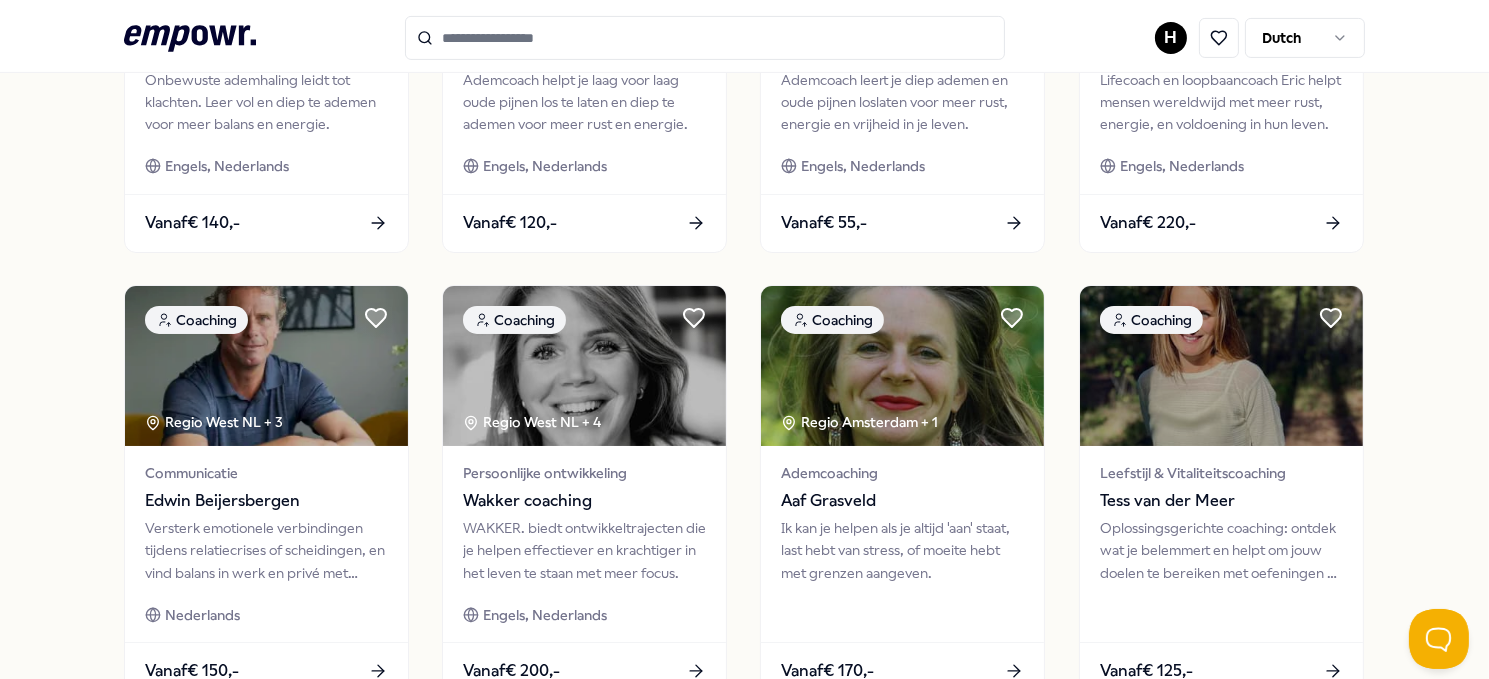 scroll, scrollTop: 802, scrollLeft: 0, axis: vertical 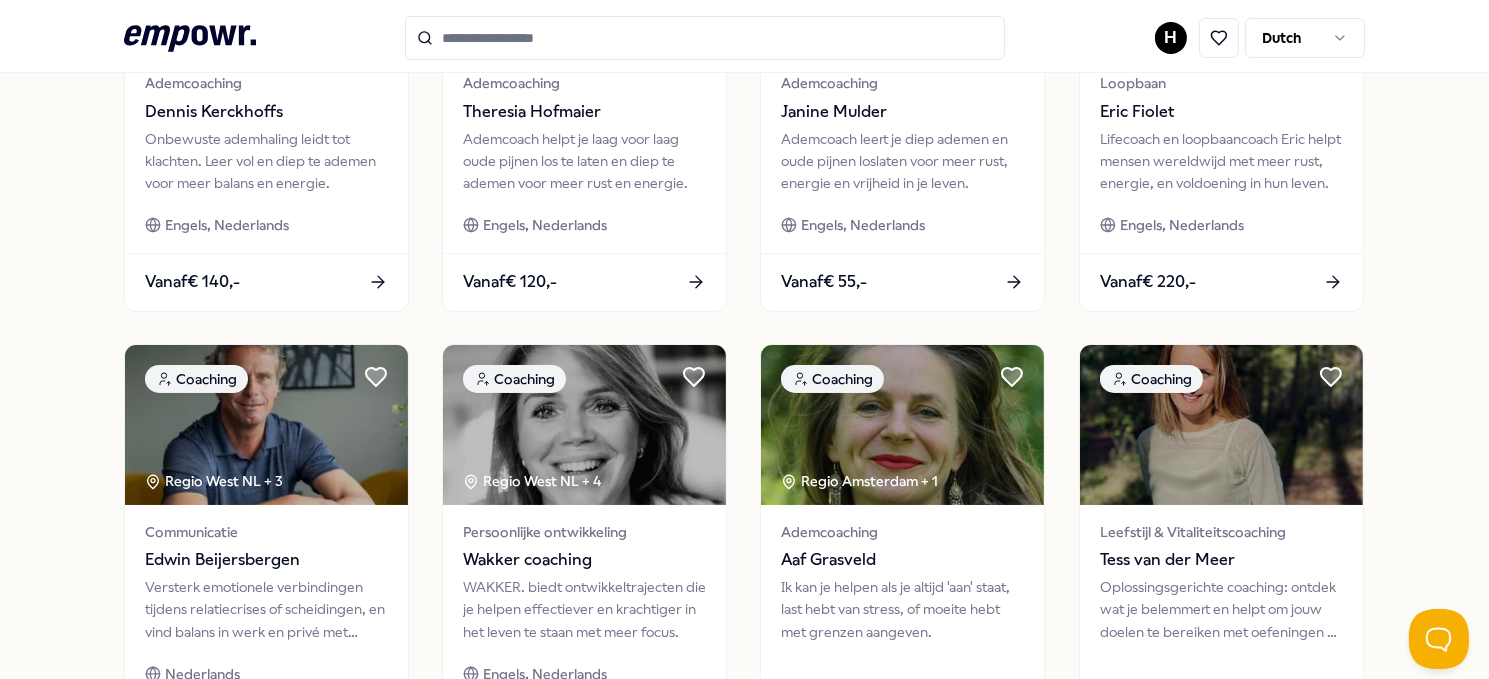 click on "Persoonlijke ontwikkeling" at bounding box center (584, 532) 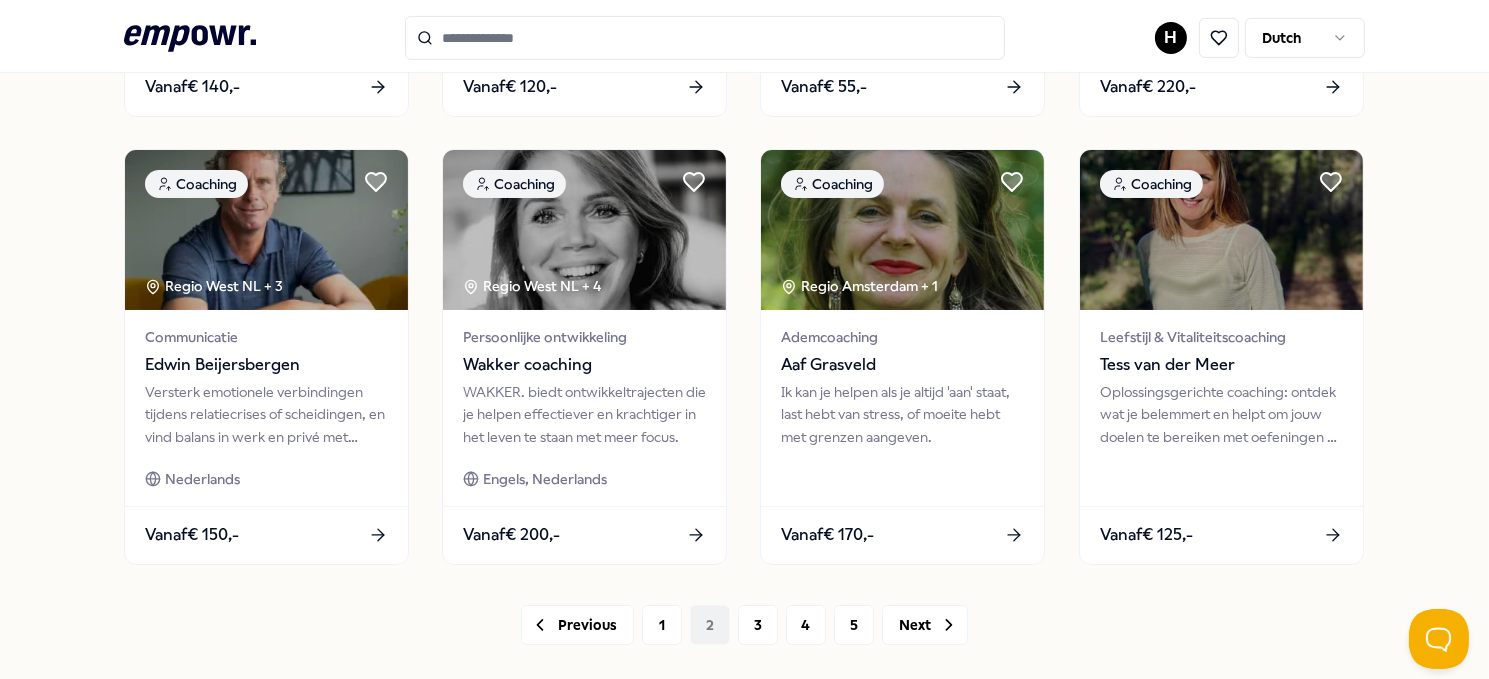 scroll, scrollTop: 1000, scrollLeft: 0, axis: vertical 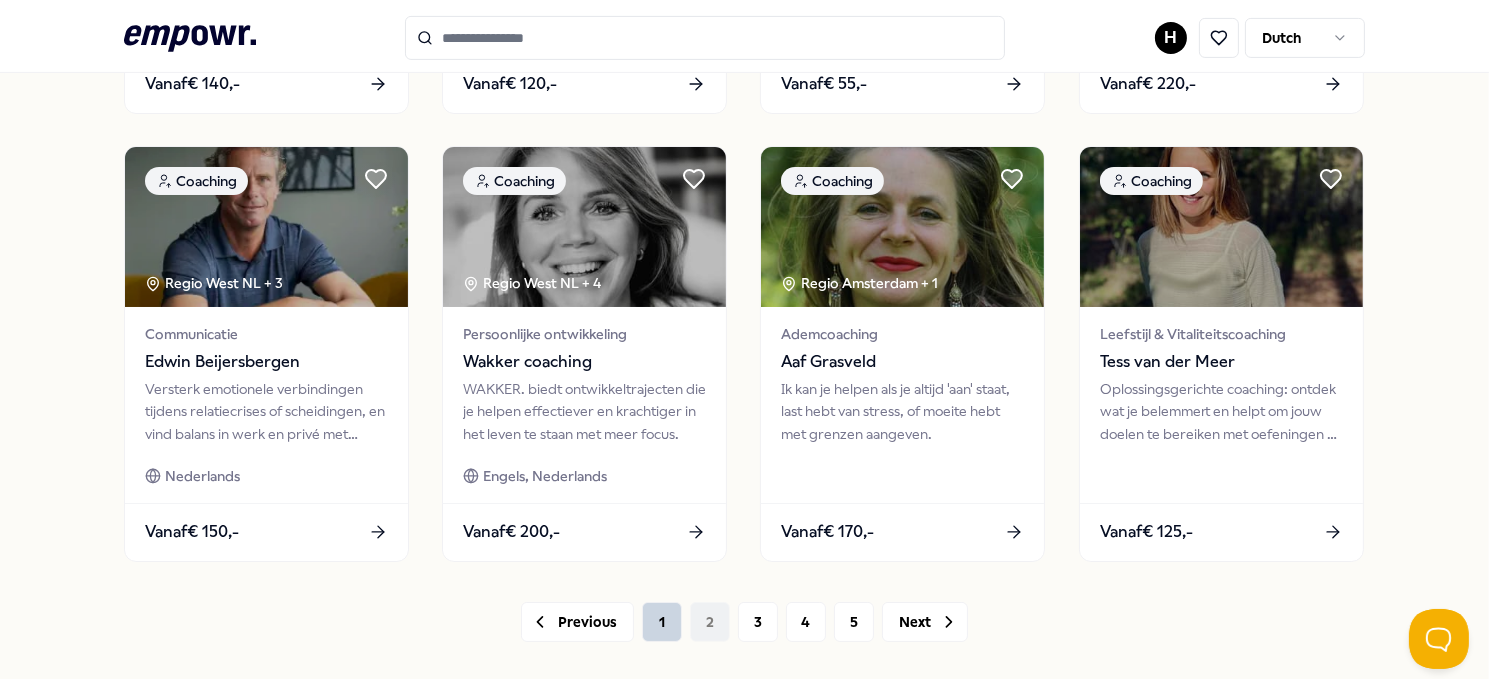 click on "1" at bounding box center [662, 622] 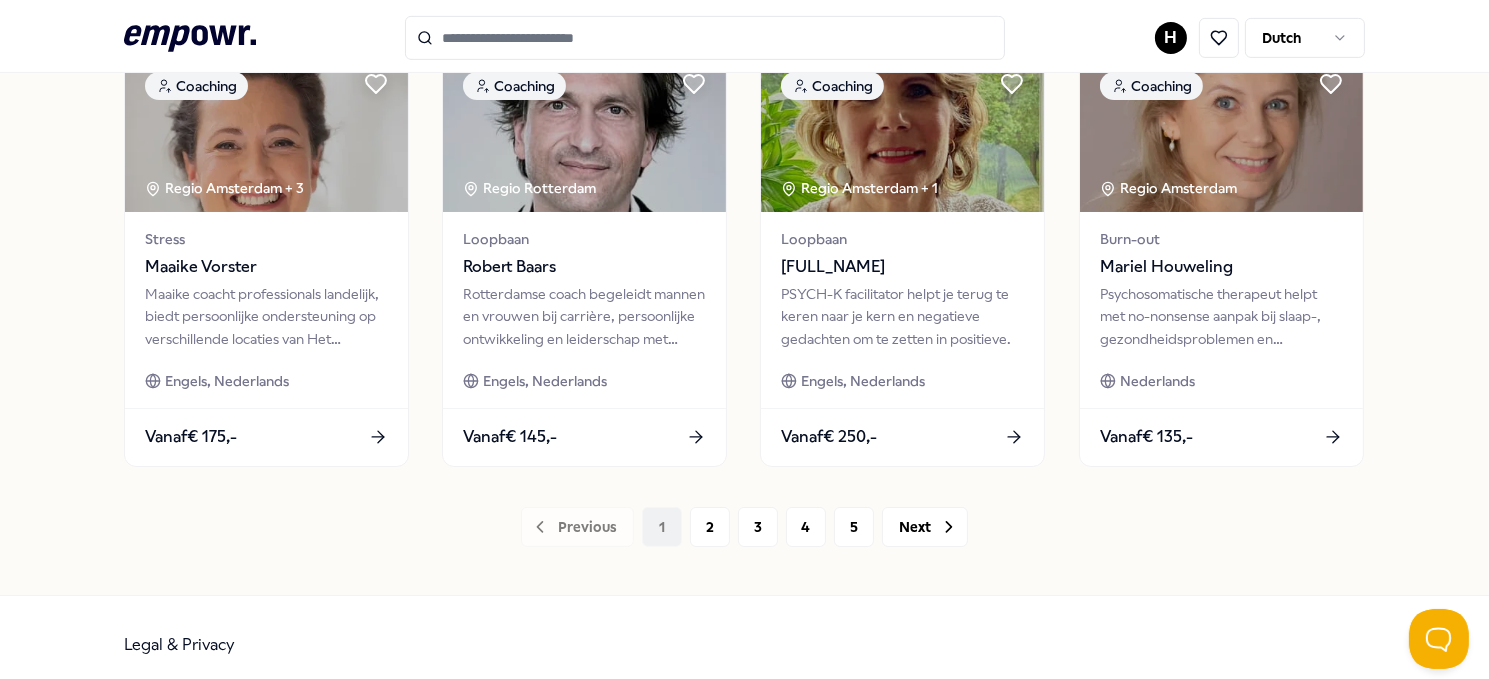 scroll, scrollTop: 1105, scrollLeft: 0, axis: vertical 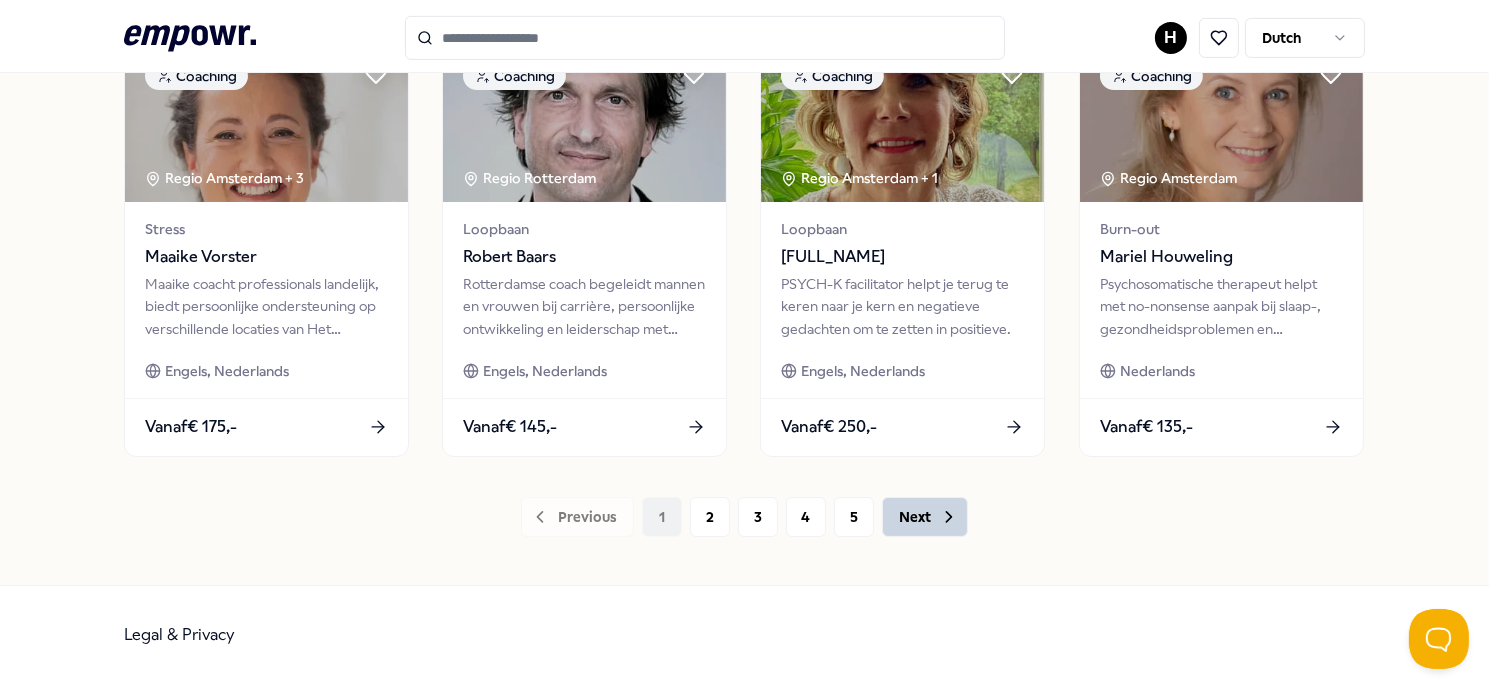 click on "Next" at bounding box center (925, 517) 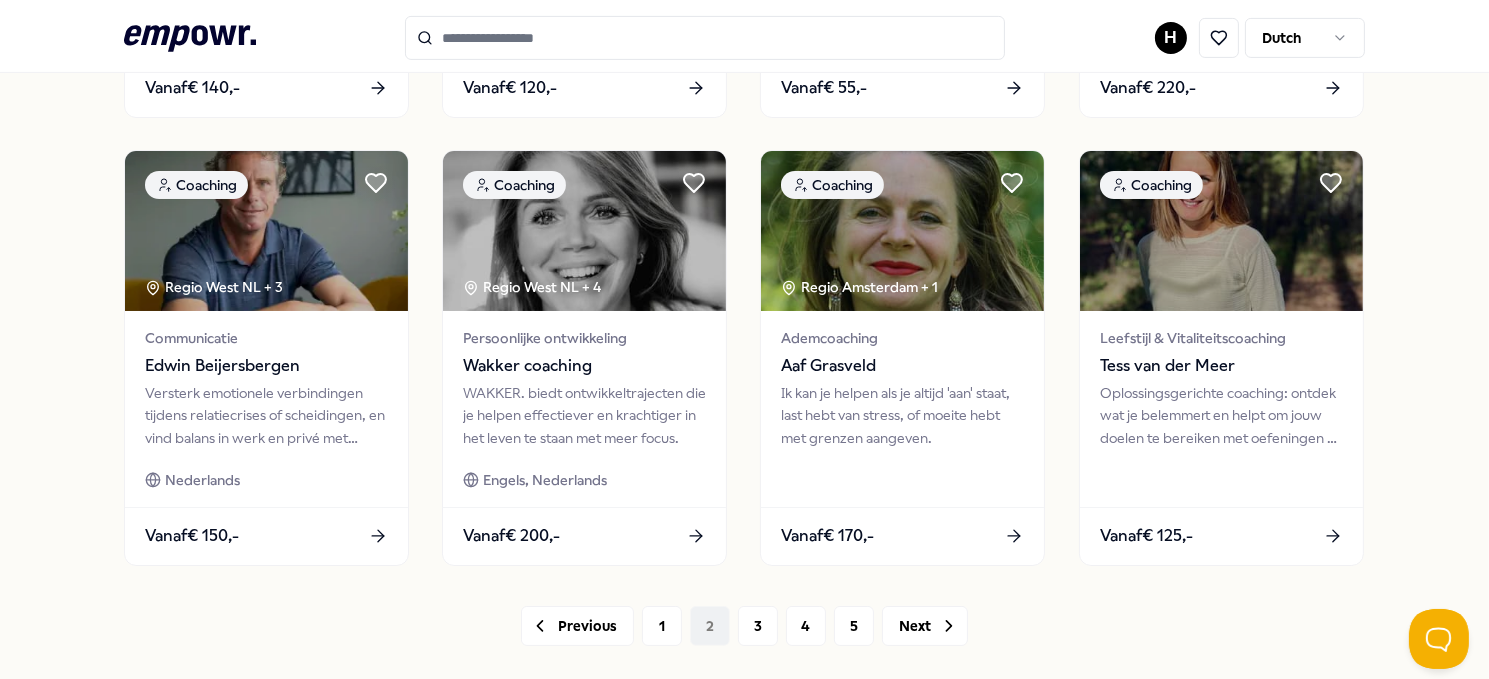 scroll, scrollTop: 1105, scrollLeft: 0, axis: vertical 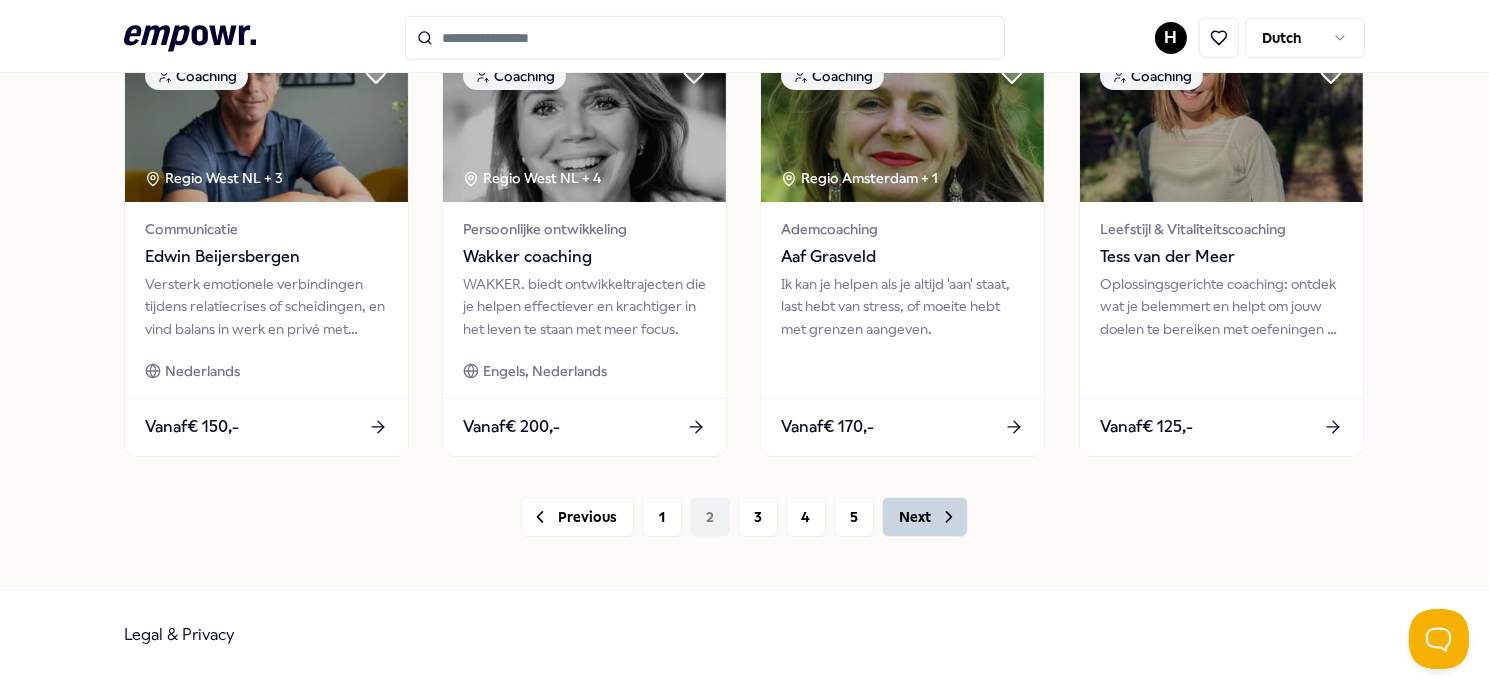 click on "Next" at bounding box center (925, 517) 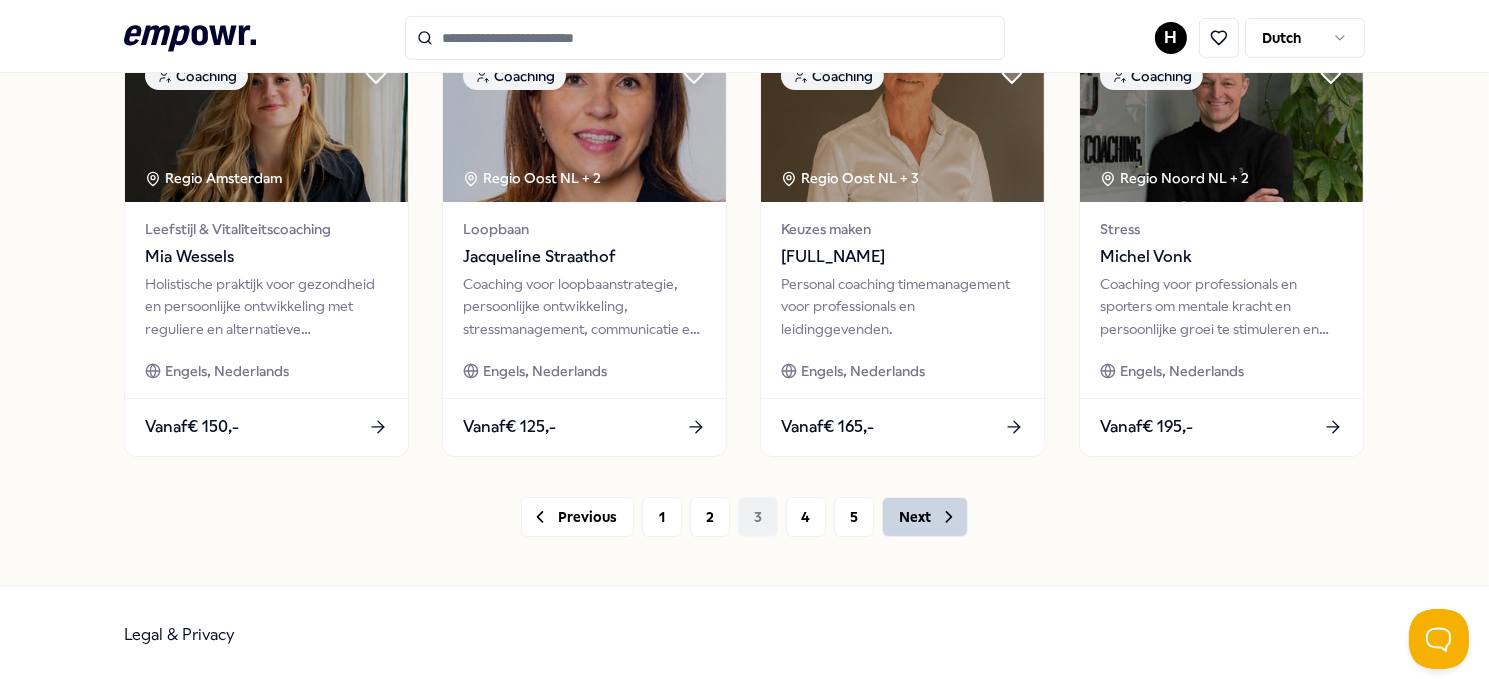 click on "Next" at bounding box center (925, 517) 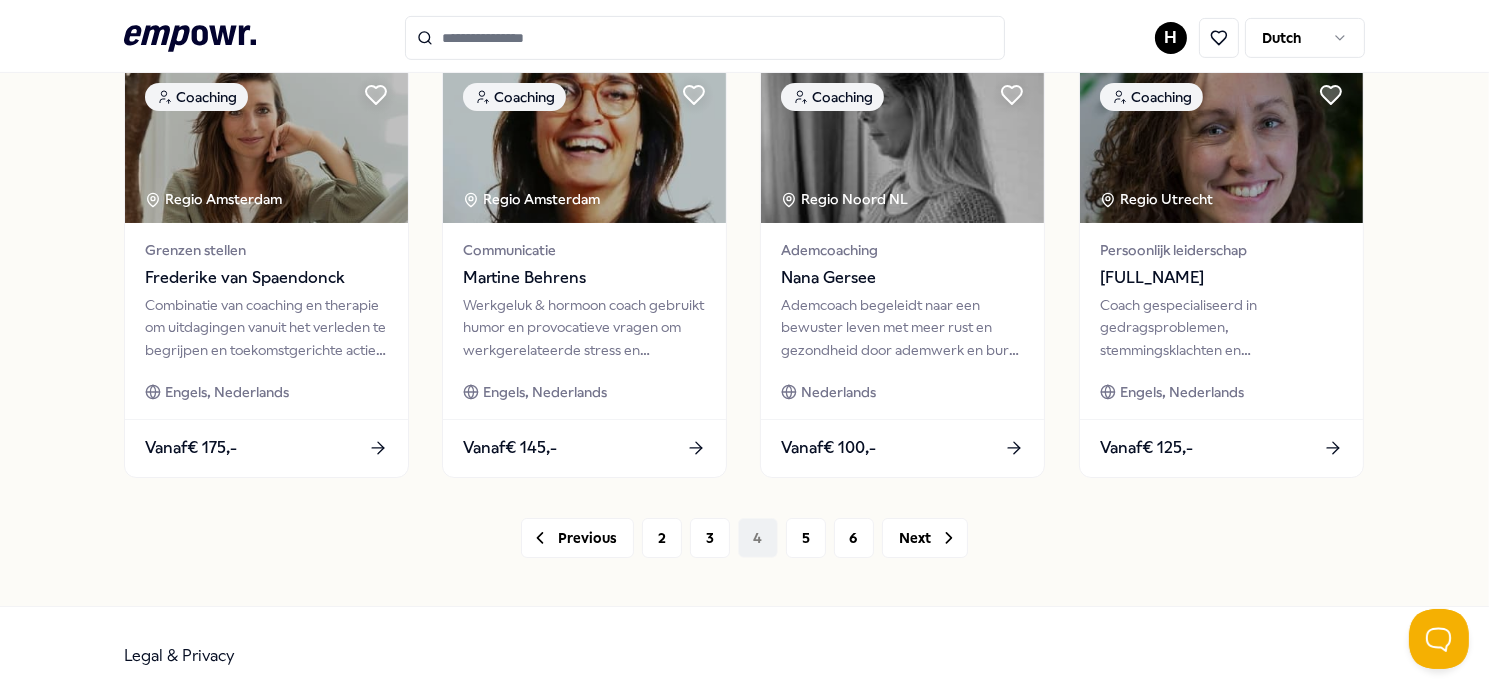 scroll, scrollTop: 1031, scrollLeft: 0, axis: vertical 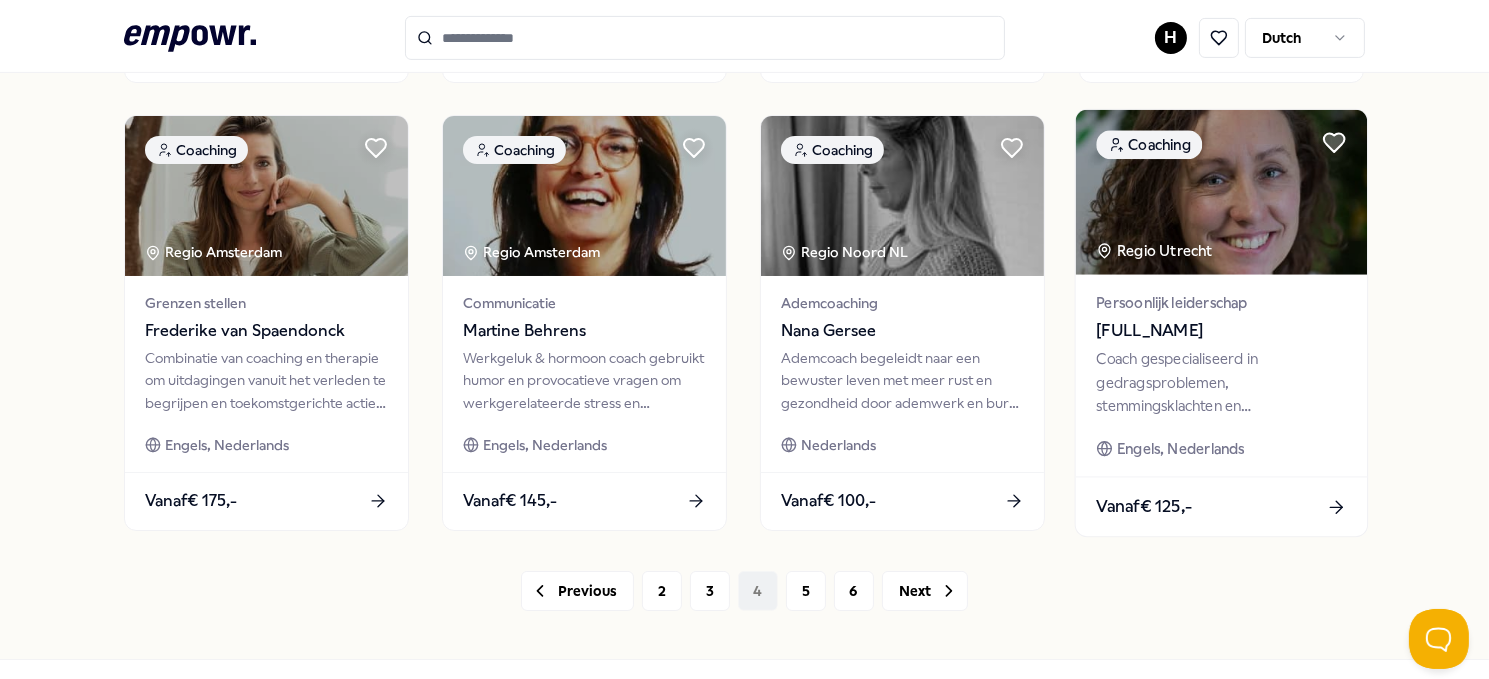 click on "Coach gespecialiseerd in gedragsproblemen, stemmingsklachten en
communicatieontwikkeling, gericht op doorbreken van patronen." at bounding box center (1221, 382) 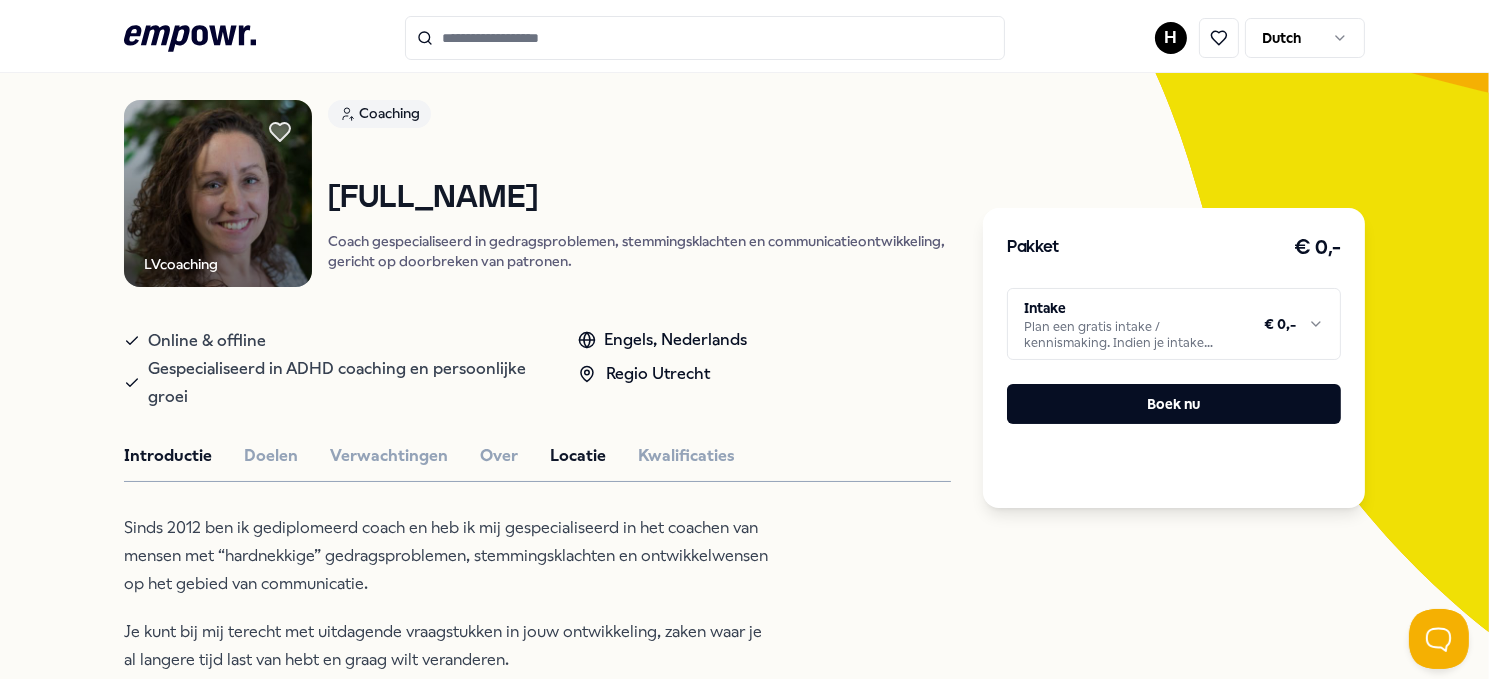 click on "Locatie" at bounding box center [578, 456] 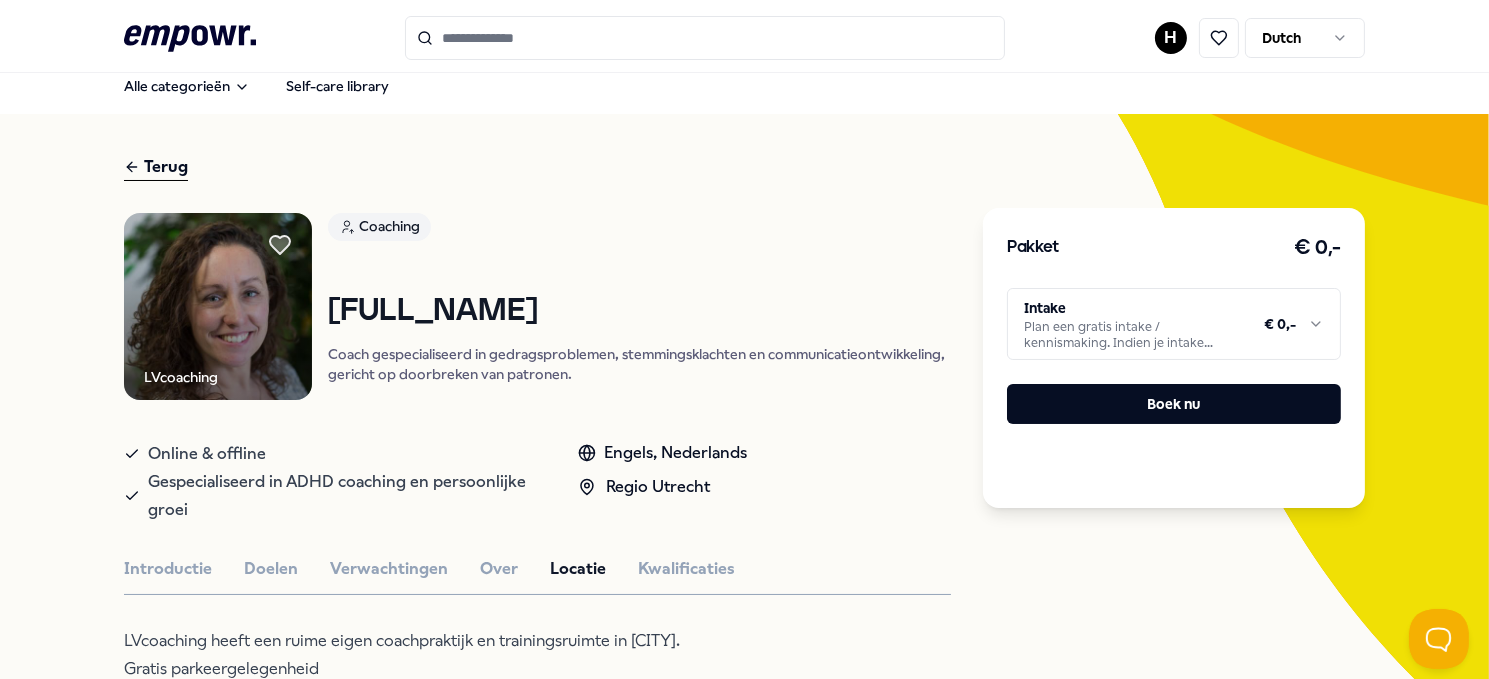 scroll, scrollTop: 0, scrollLeft: 0, axis: both 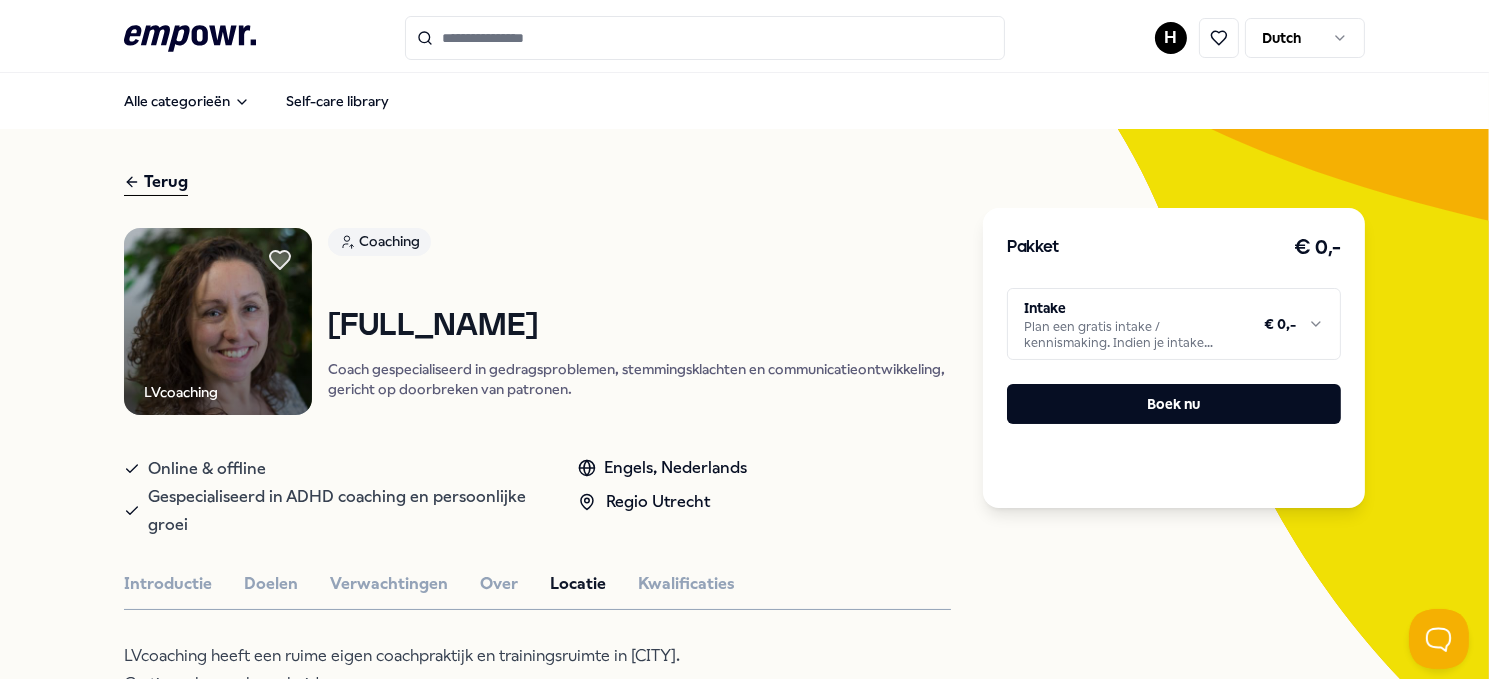click on "Terug" at bounding box center (156, 182) 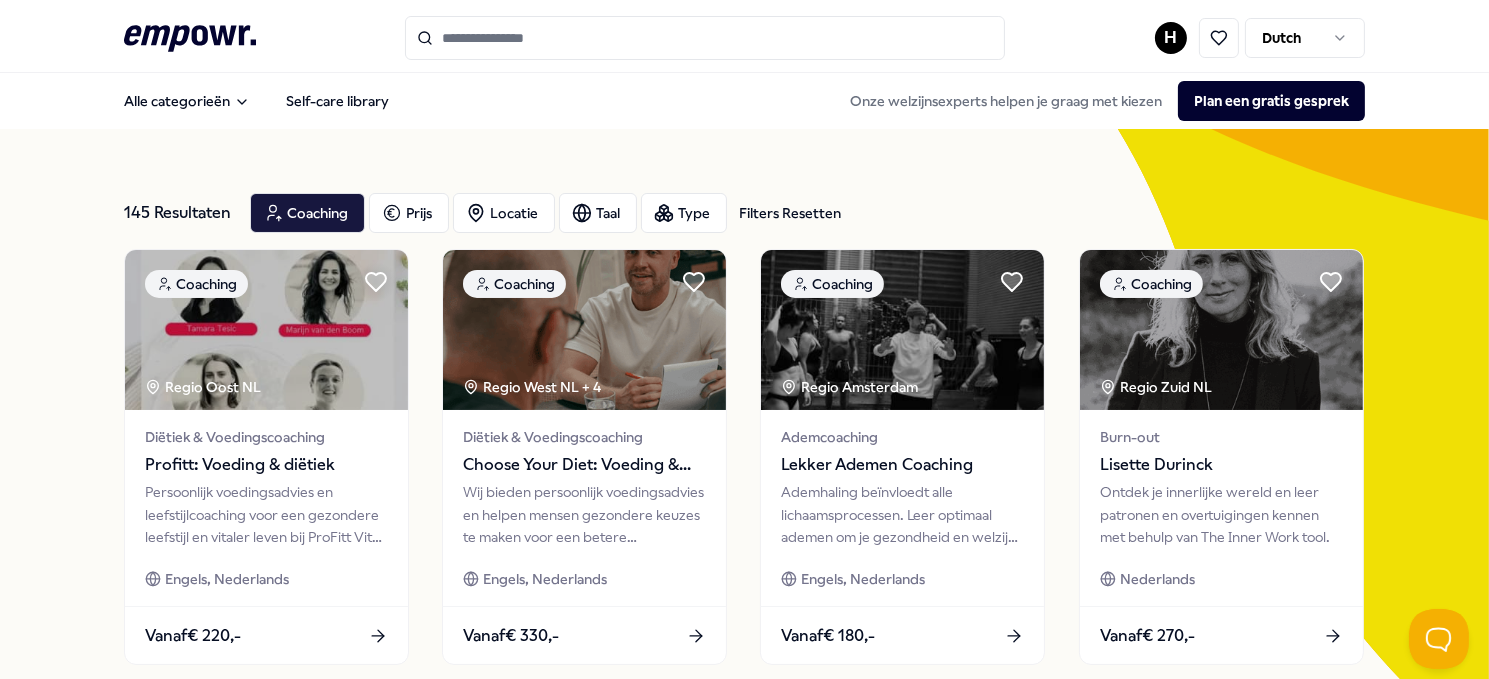 click on "[NUMBER] Resultaten Filters Resetten Coaching Prijs Locatie Taal Type Filters Resetten" at bounding box center [744, 213] 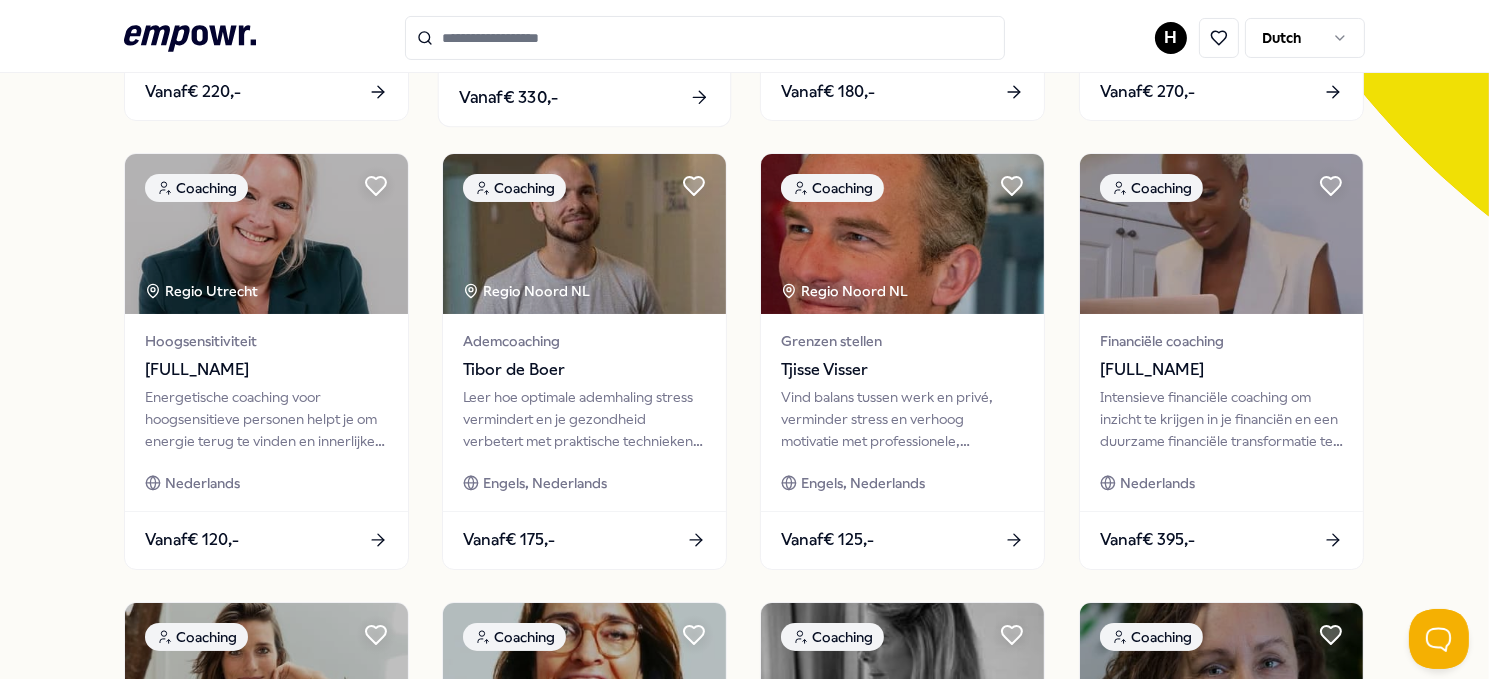 scroll, scrollTop: 544, scrollLeft: 0, axis: vertical 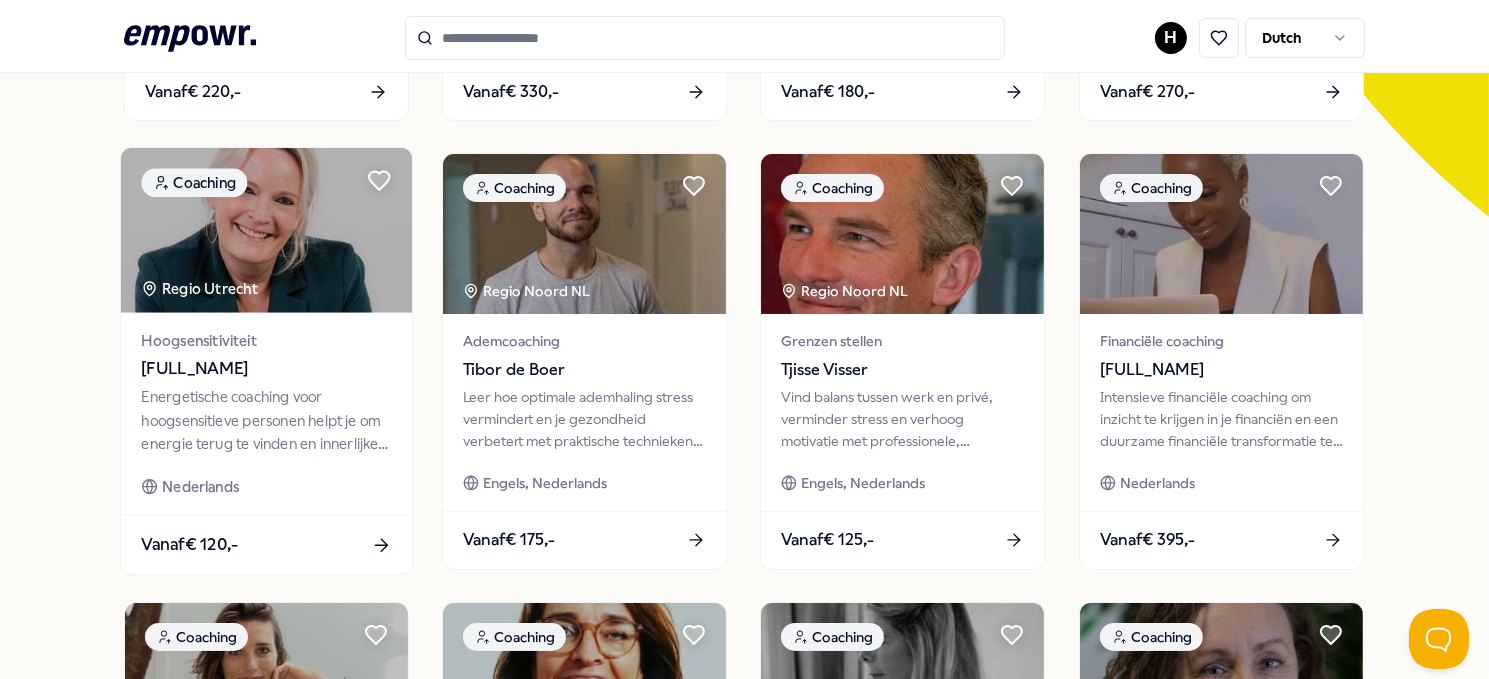 click on "Energetische coaching voor hoogsensitieve personen helpt je om energie terug te
vinden en innerlijke balans te herstellen." at bounding box center [266, 420] 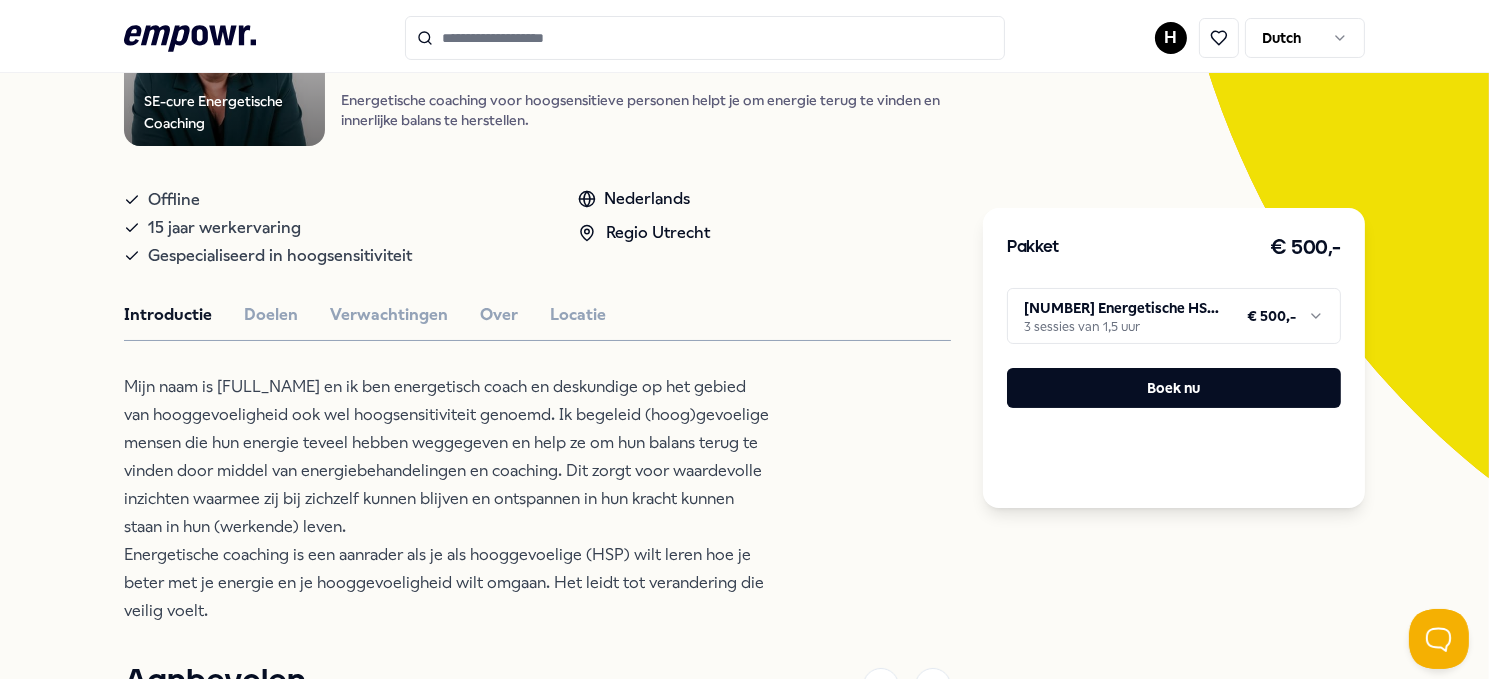 scroll, scrollTop: 0, scrollLeft: 0, axis: both 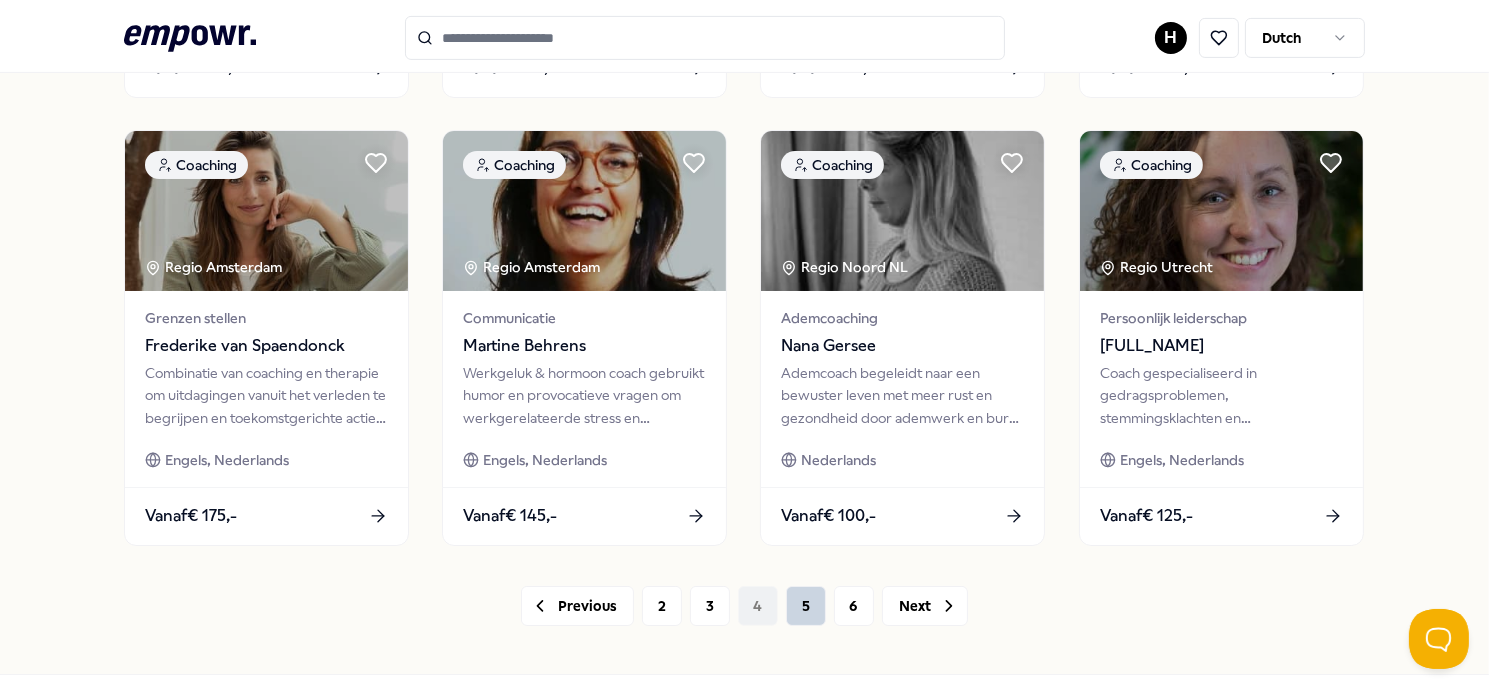 click on "5" at bounding box center [806, 606] 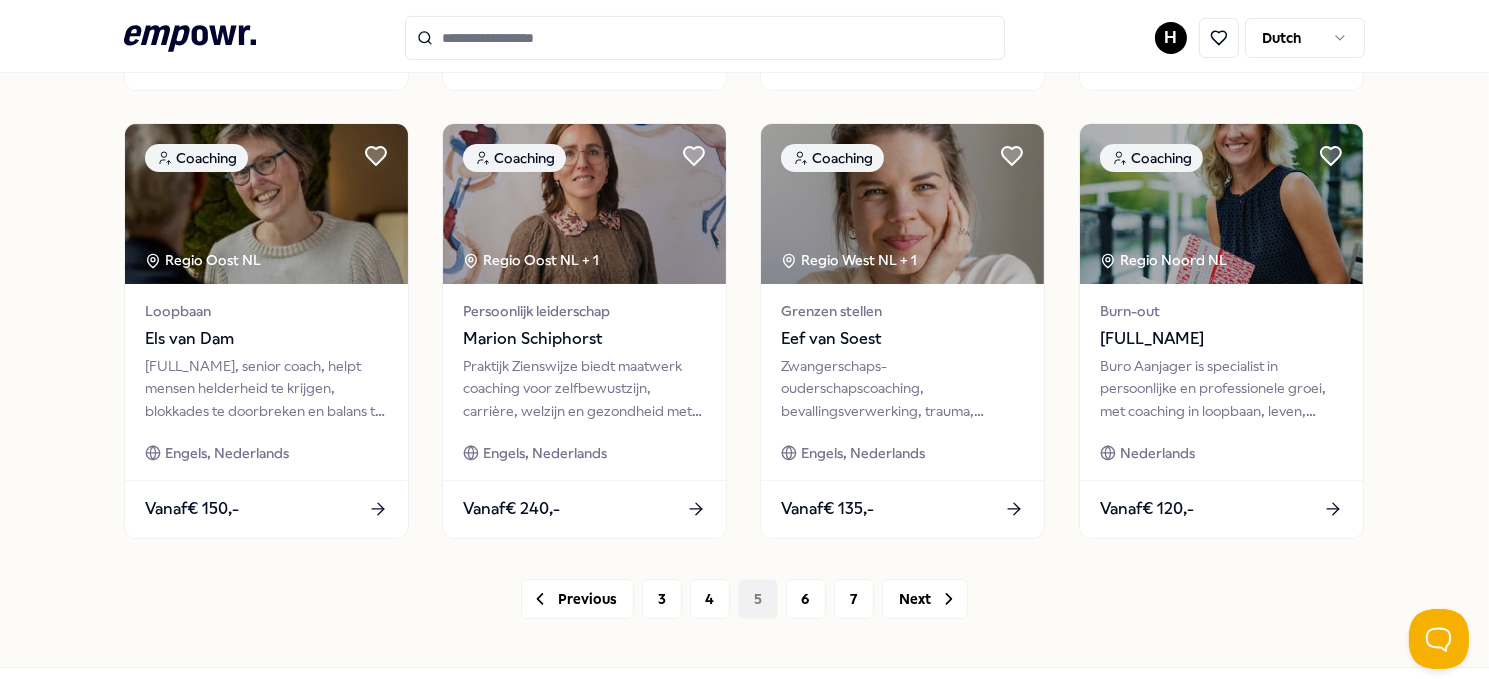 scroll, scrollTop: 975, scrollLeft: 0, axis: vertical 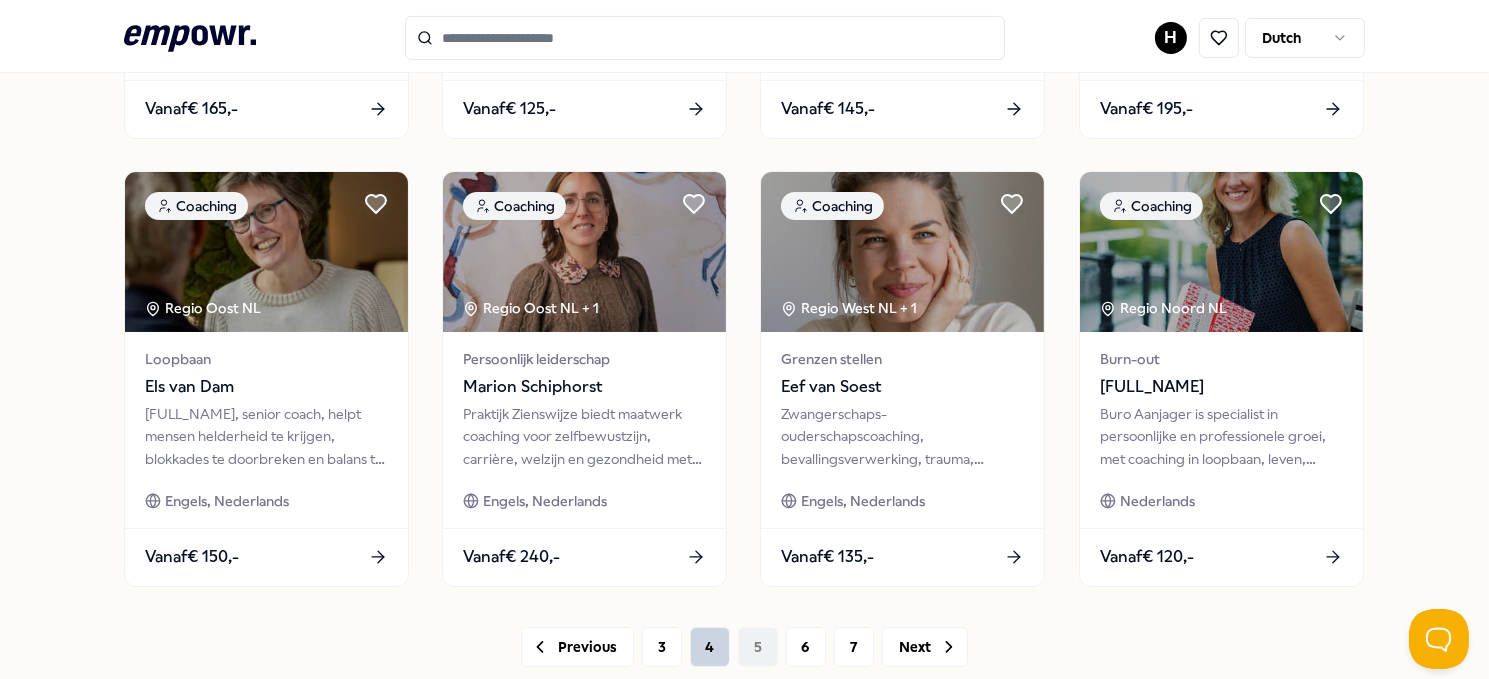 click on "4" at bounding box center [710, 647] 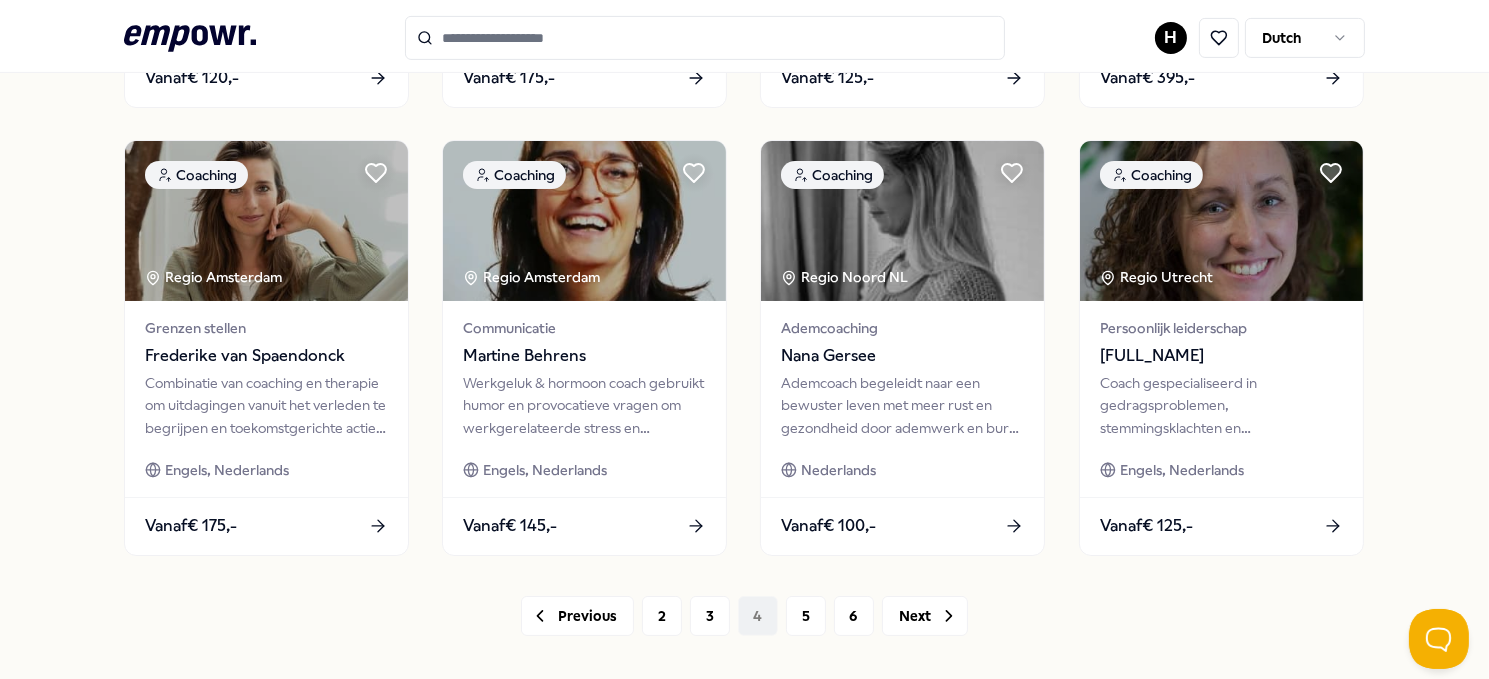 scroll, scrollTop: 988, scrollLeft: 0, axis: vertical 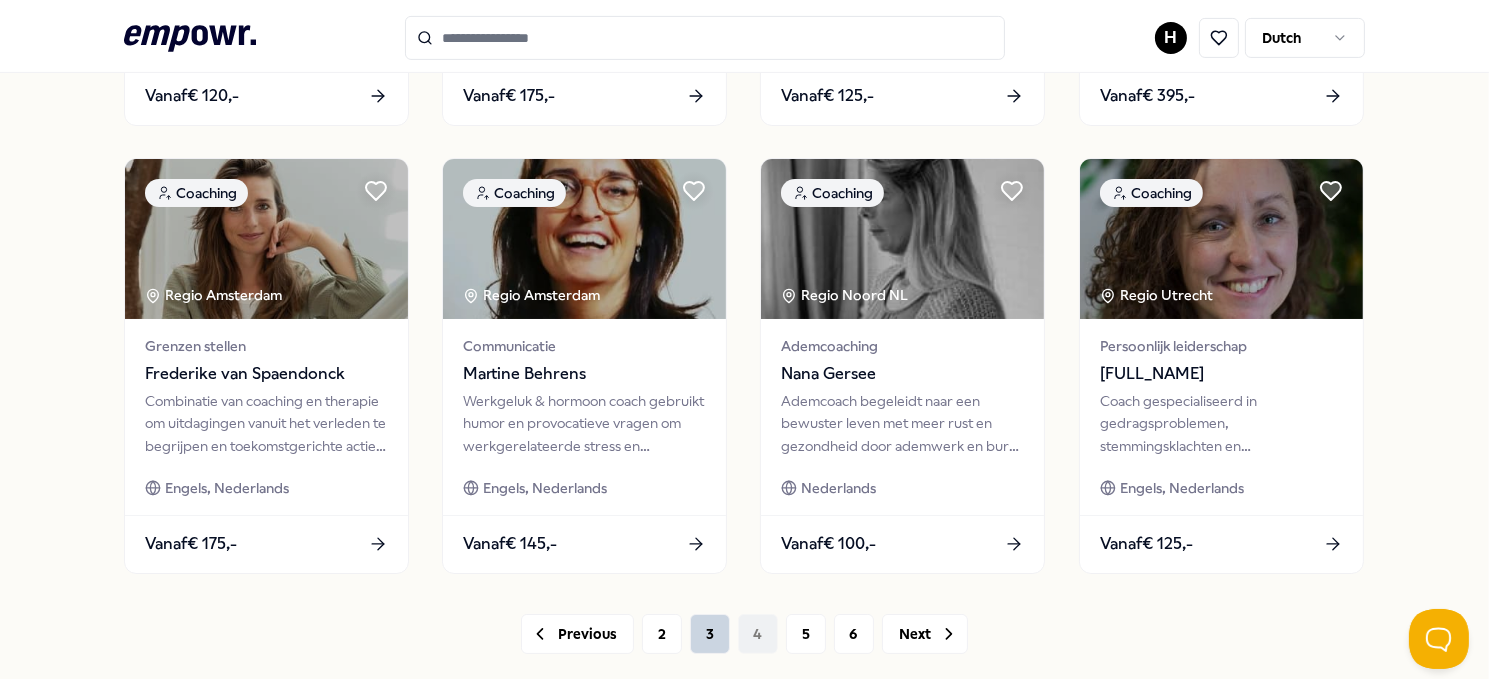 click on "3" at bounding box center [710, 634] 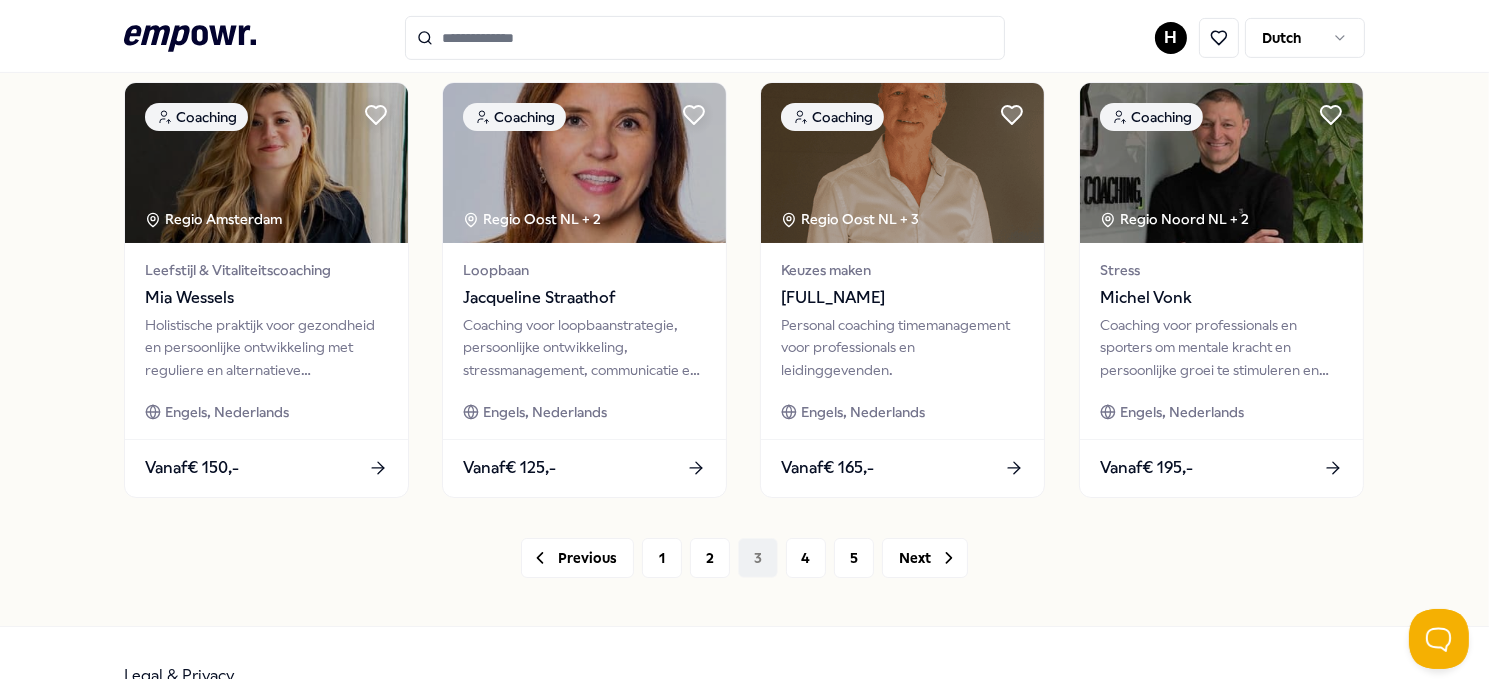 scroll, scrollTop: 1073, scrollLeft: 0, axis: vertical 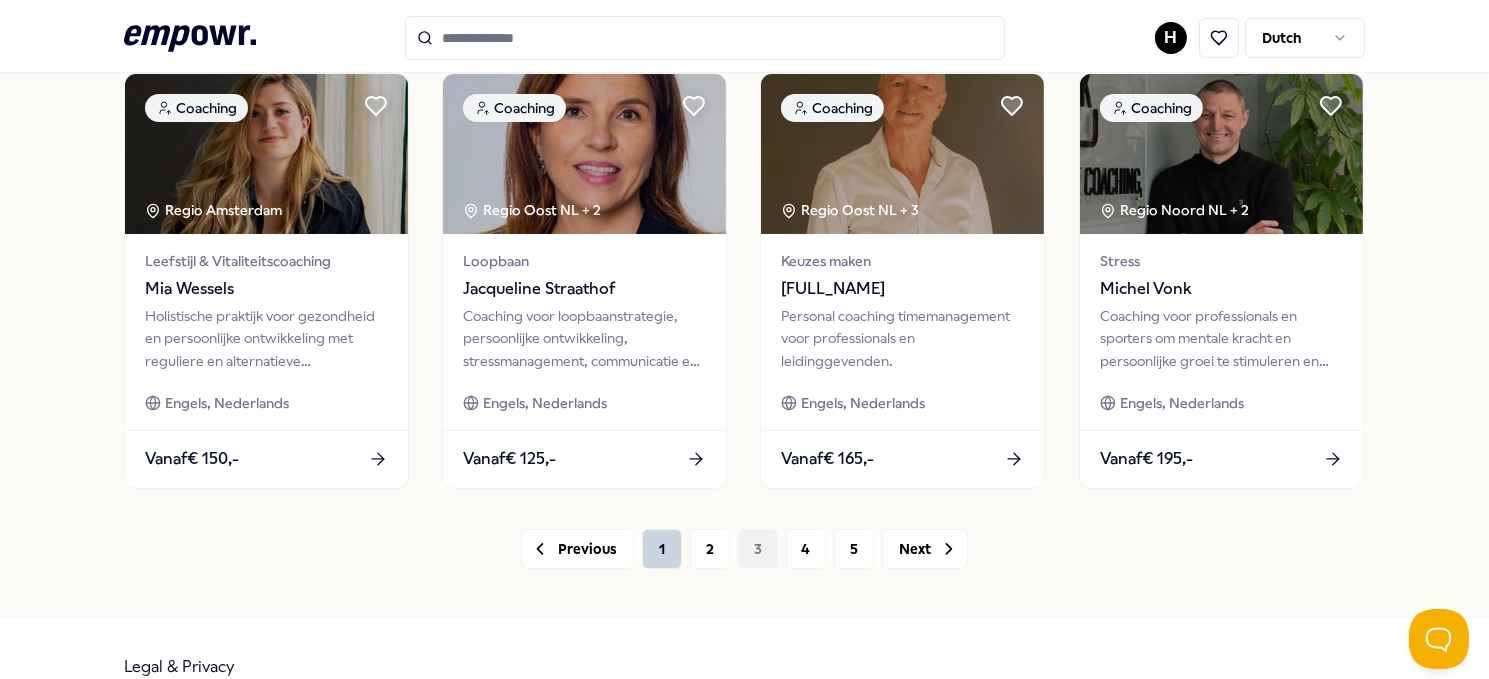 click on "1" at bounding box center (662, 549) 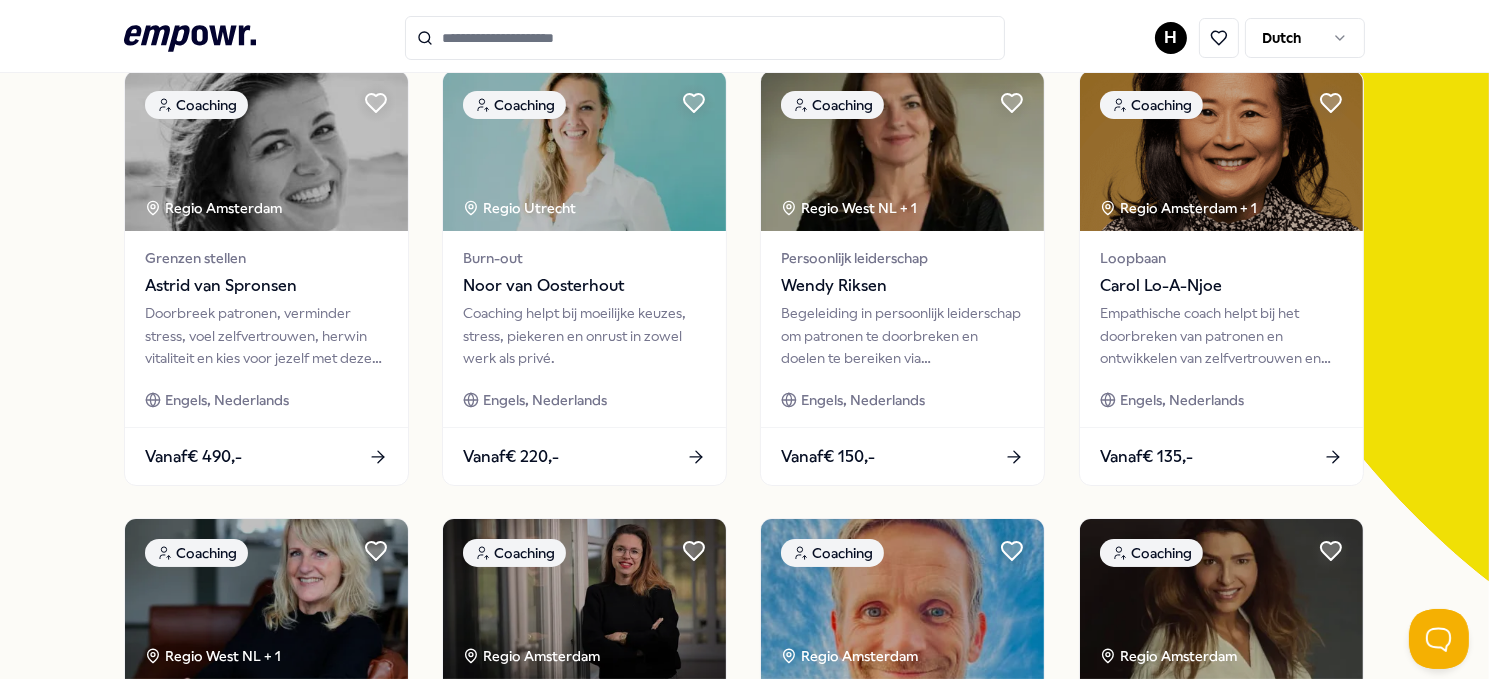 scroll, scrollTop: 180, scrollLeft: 0, axis: vertical 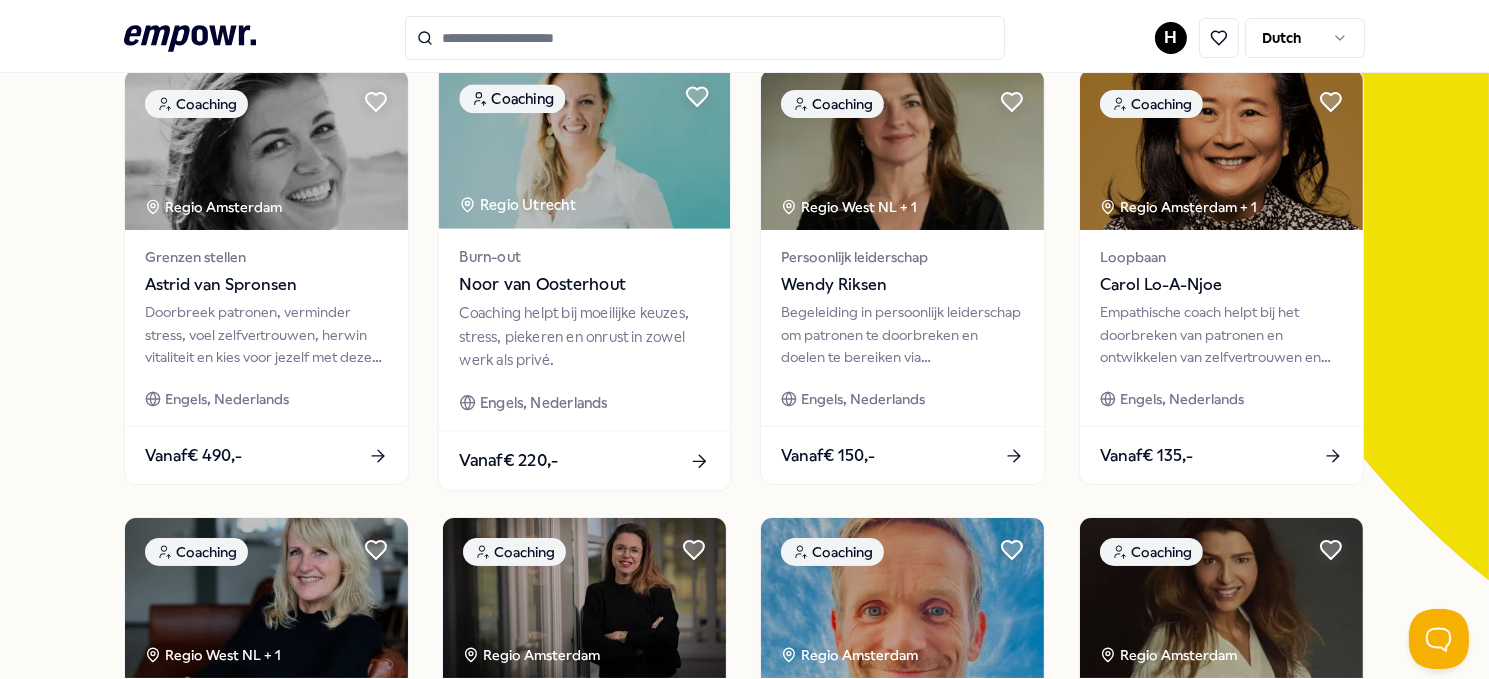 click on "Vanaf  € 220,-" at bounding box center [584, 460] 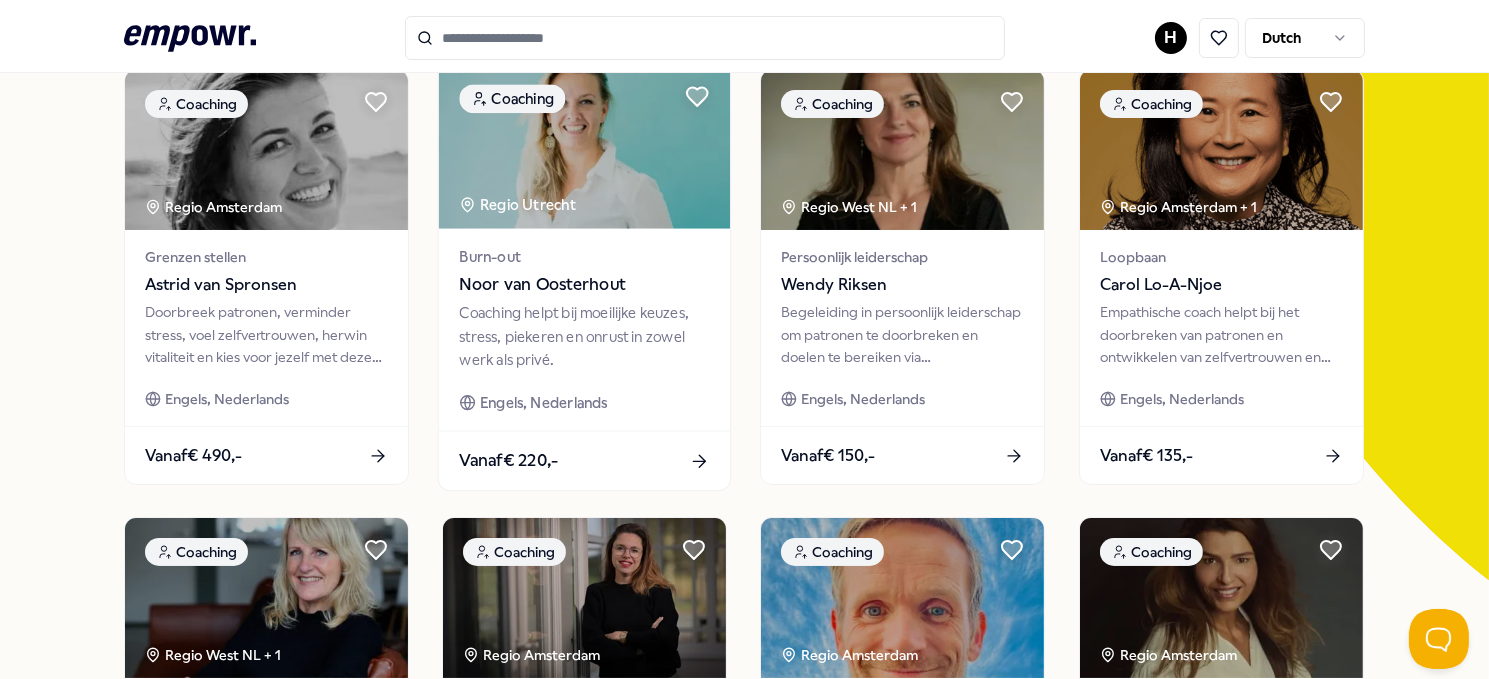 scroll, scrollTop: 128, scrollLeft: 0, axis: vertical 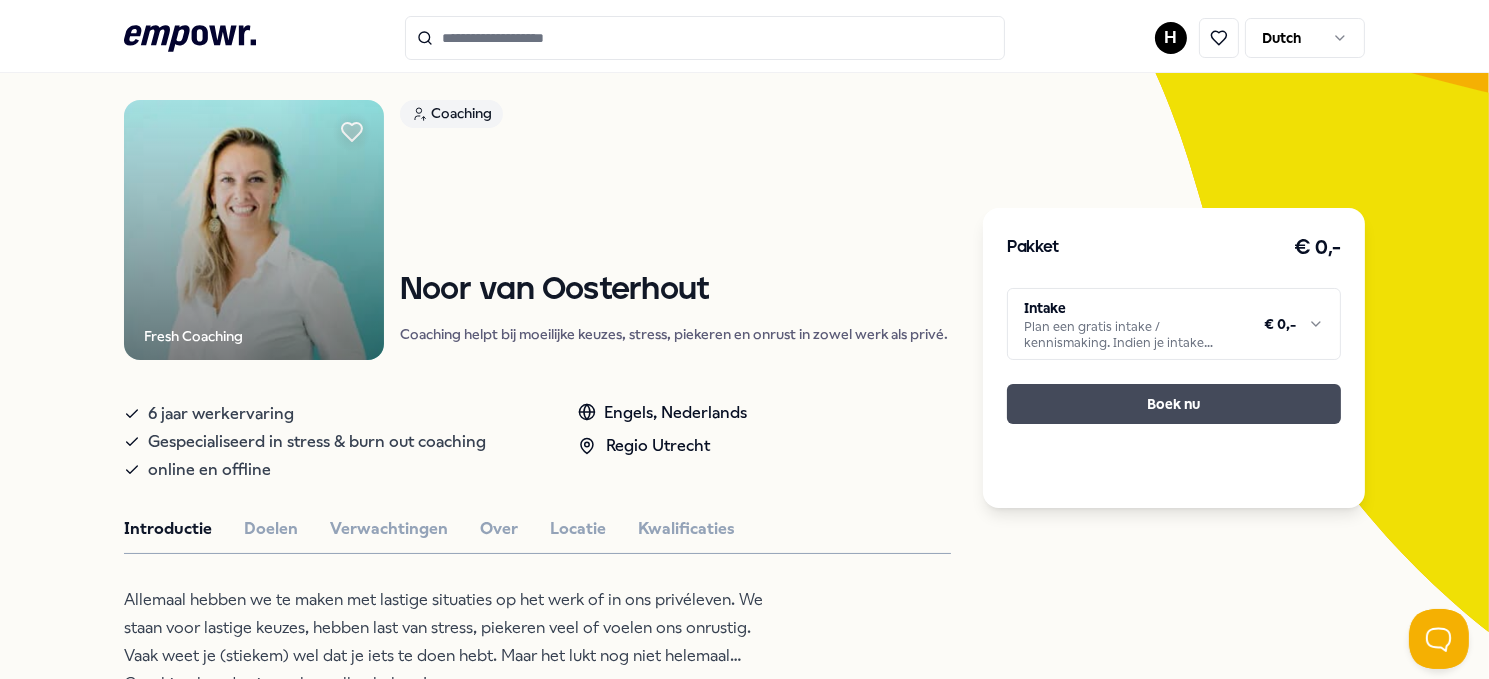 click on "Boek nu" at bounding box center (1174, 404) 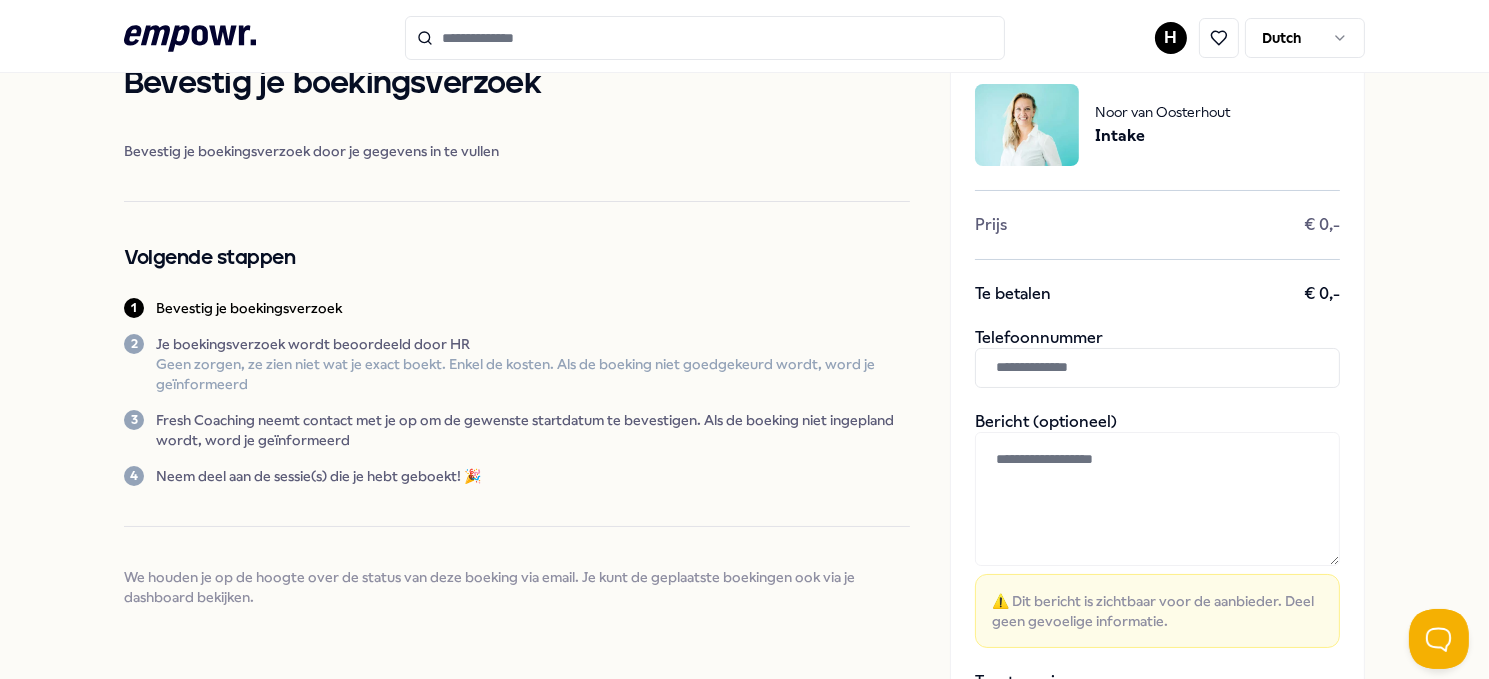 scroll, scrollTop: 193, scrollLeft: 0, axis: vertical 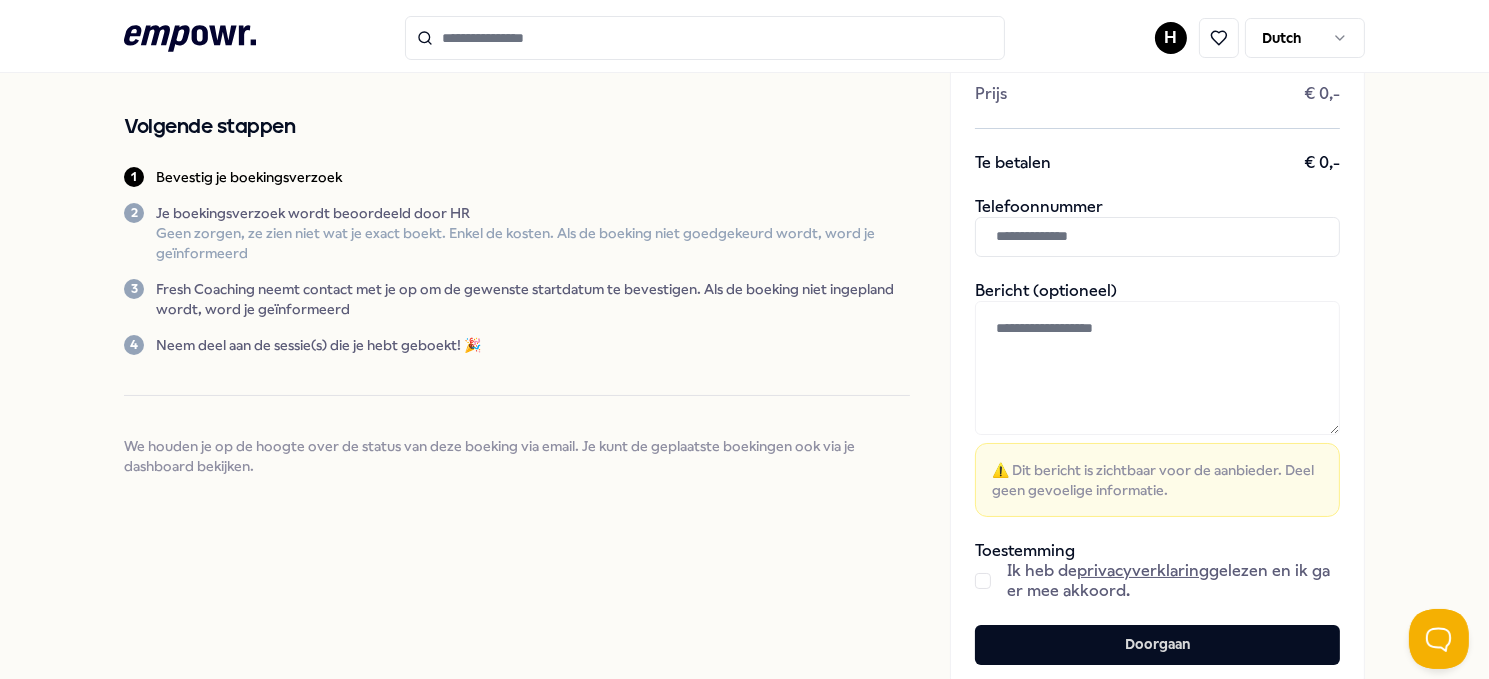 click at bounding box center [1157, 237] 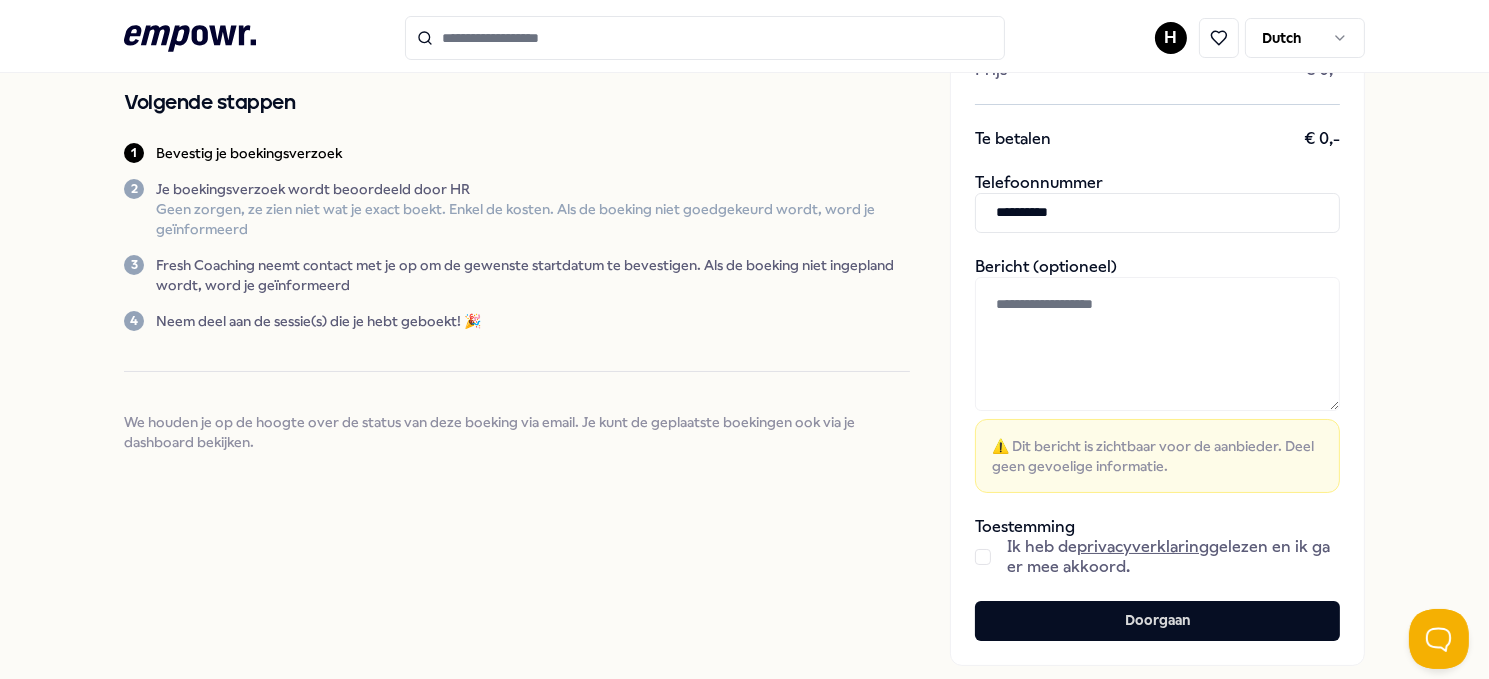 scroll, scrollTop: 216, scrollLeft: 0, axis: vertical 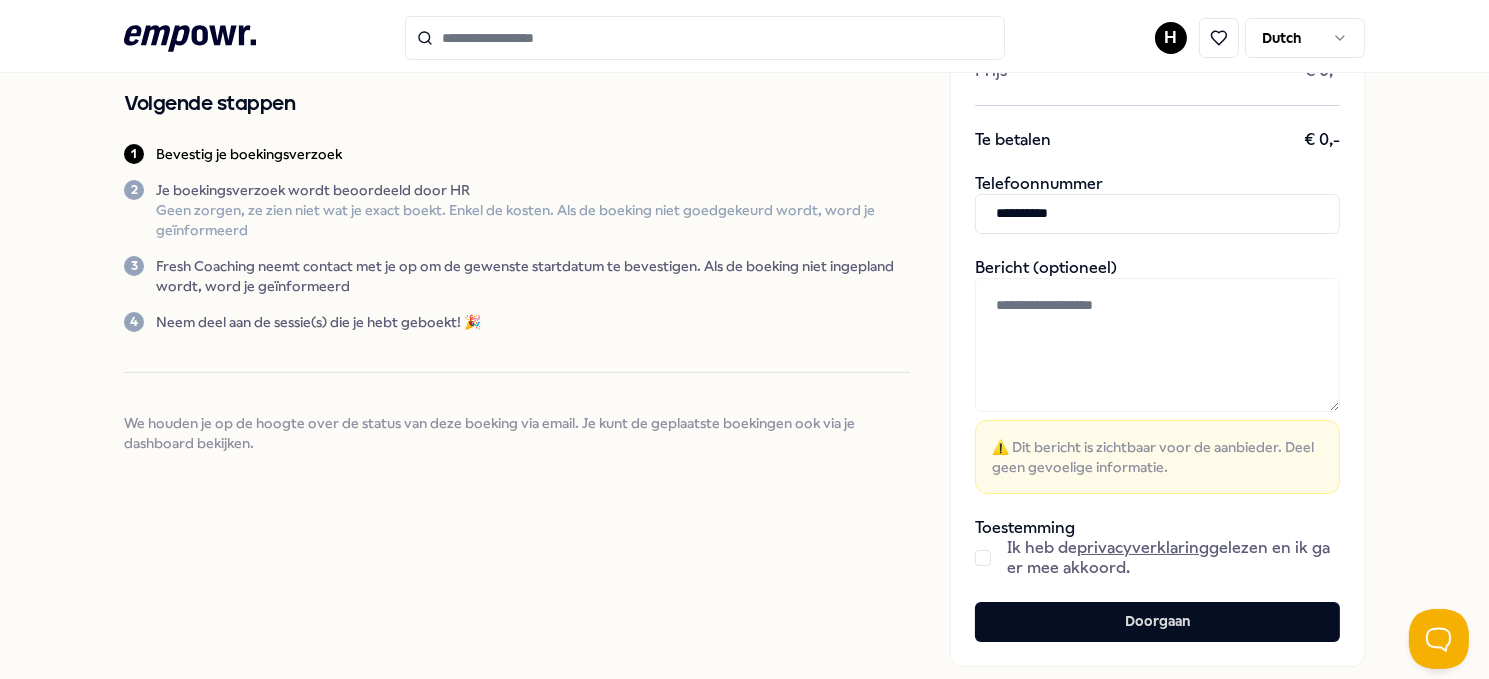 type on "**********" 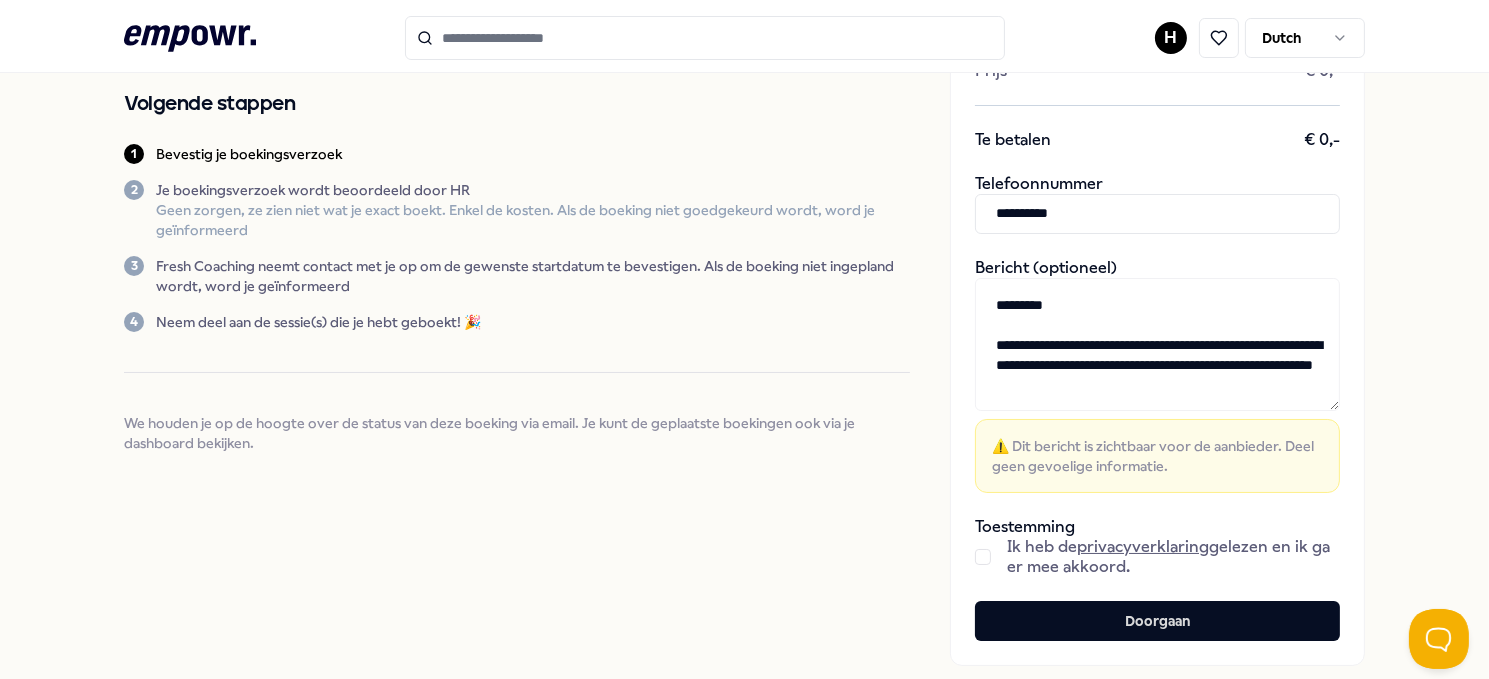 click on "**********" at bounding box center (1157, 345) 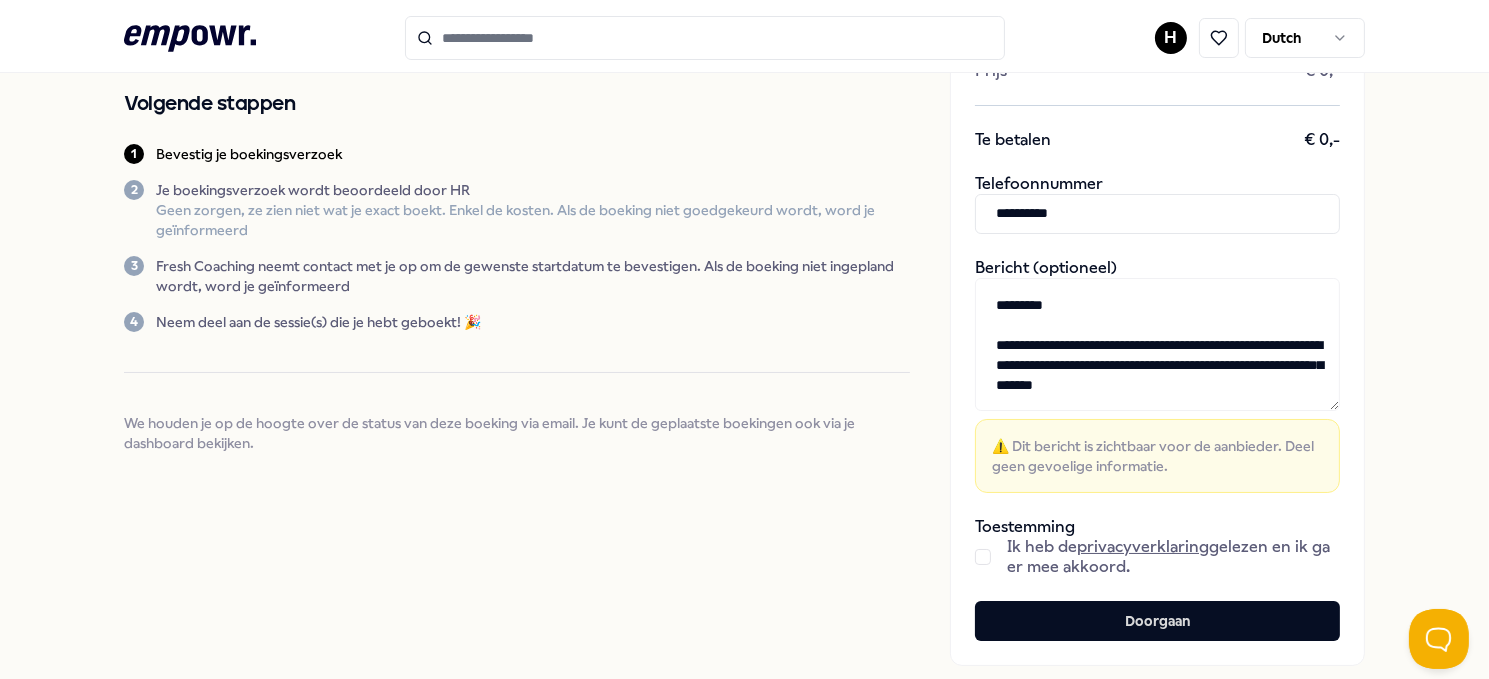 click on "**********" at bounding box center (1157, 345) 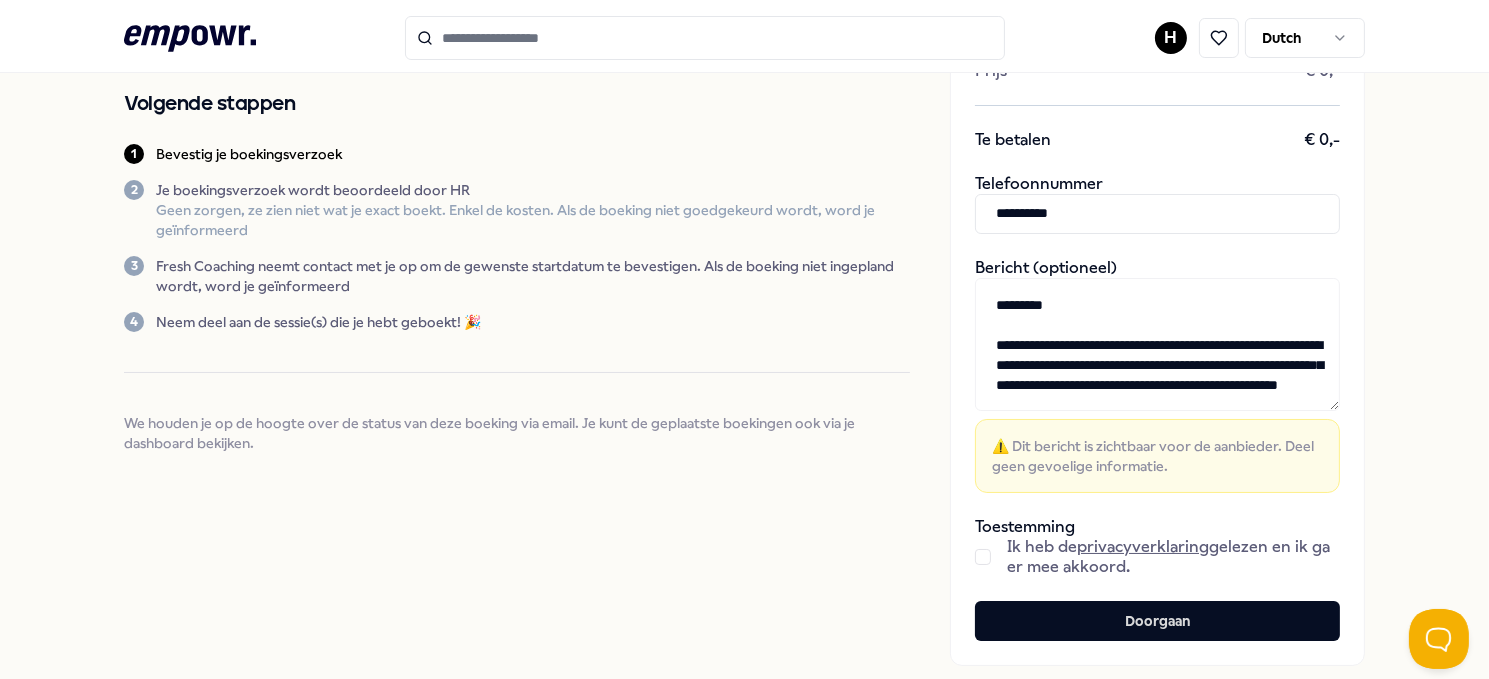 scroll, scrollTop: 22, scrollLeft: 0, axis: vertical 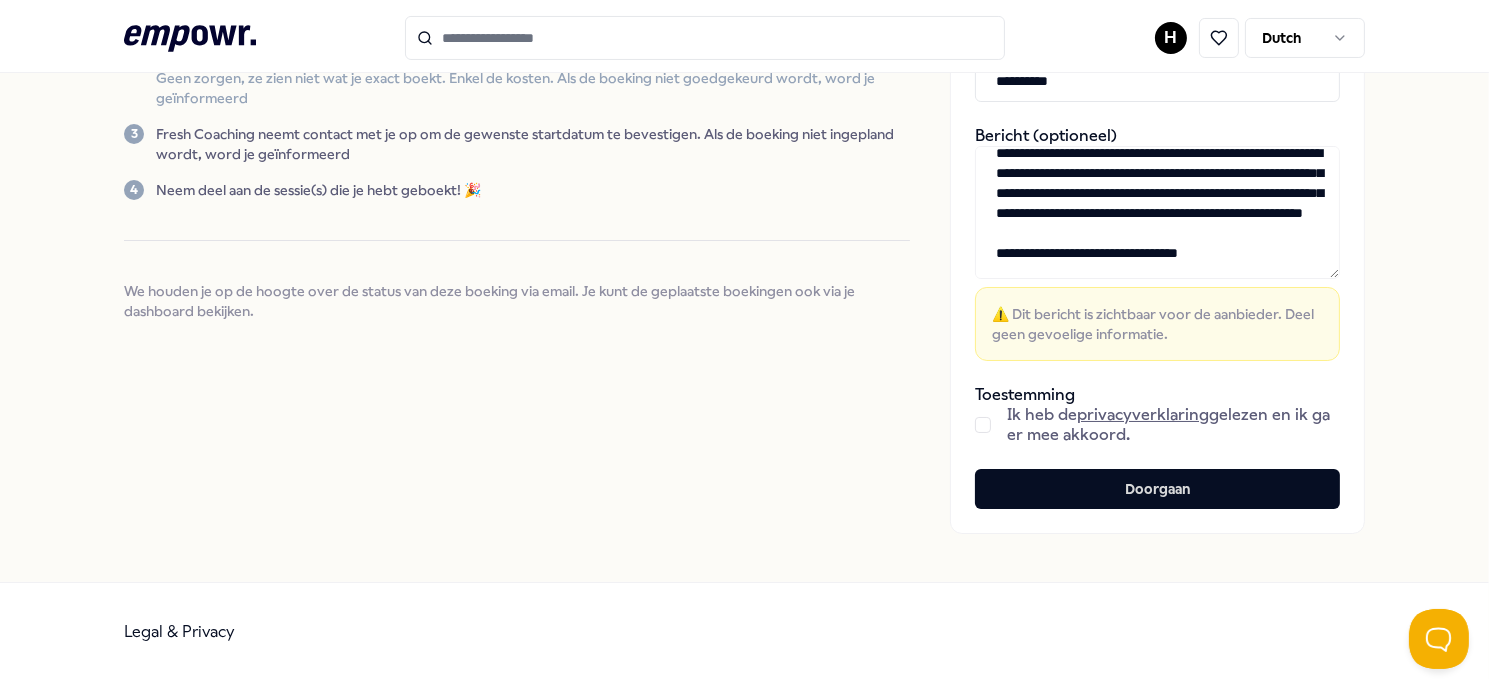type on "**********" 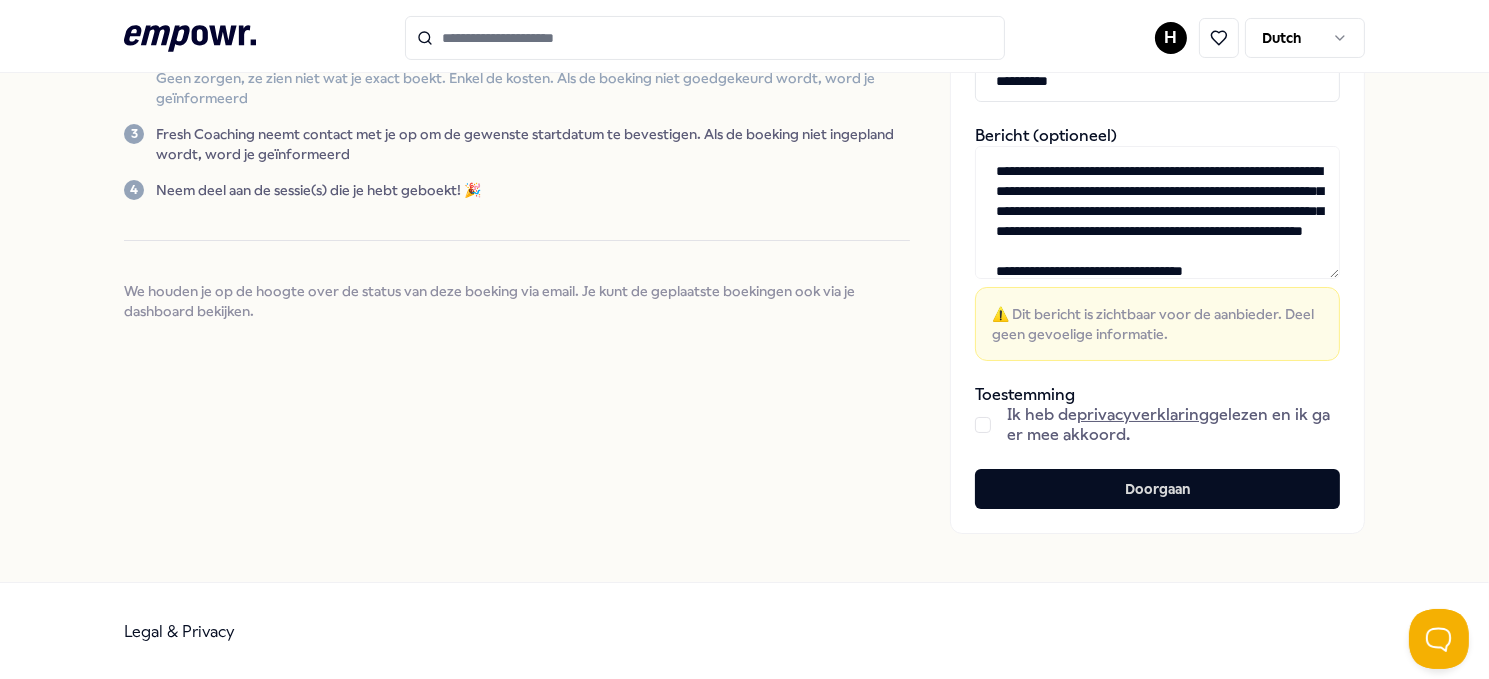 scroll, scrollTop: 0, scrollLeft: 0, axis: both 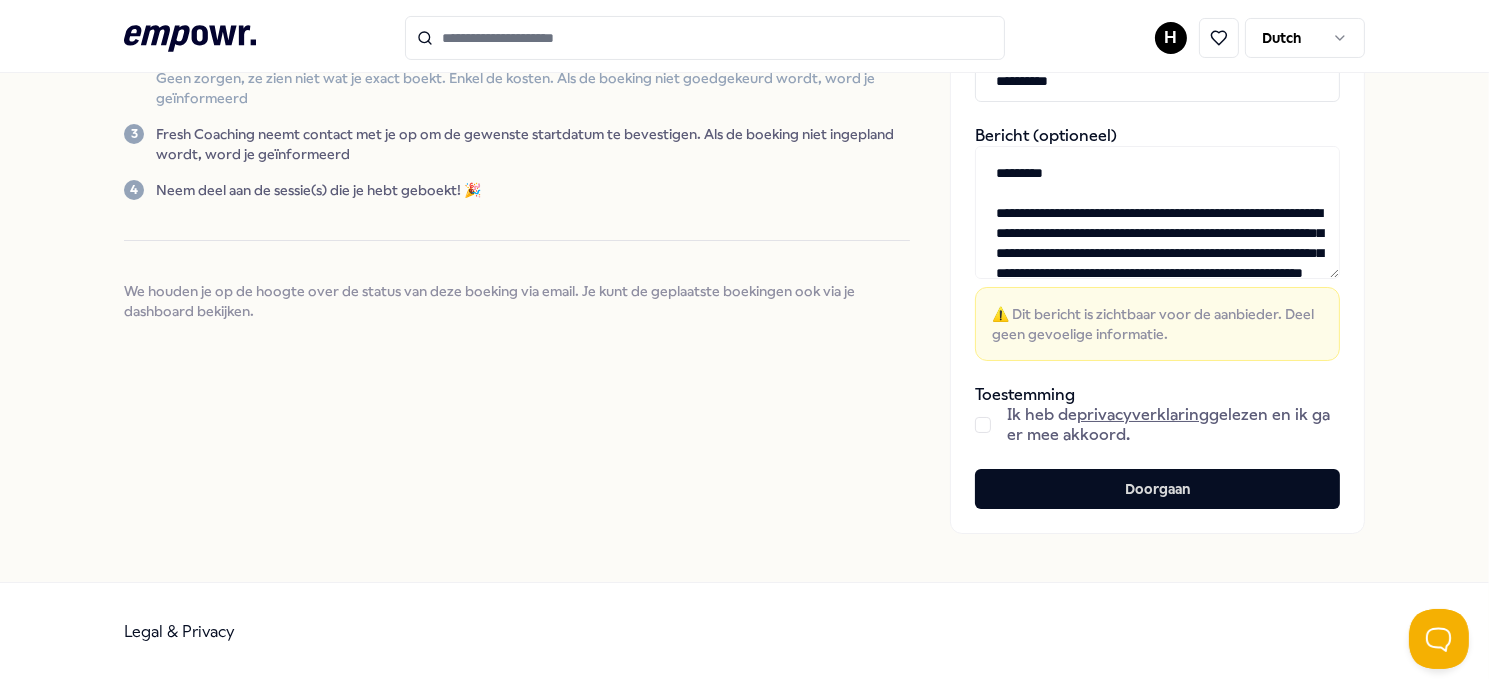 drag, startPoint x: 1226, startPoint y: 272, endPoint x: 972, endPoint y: 148, distance: 282.65173 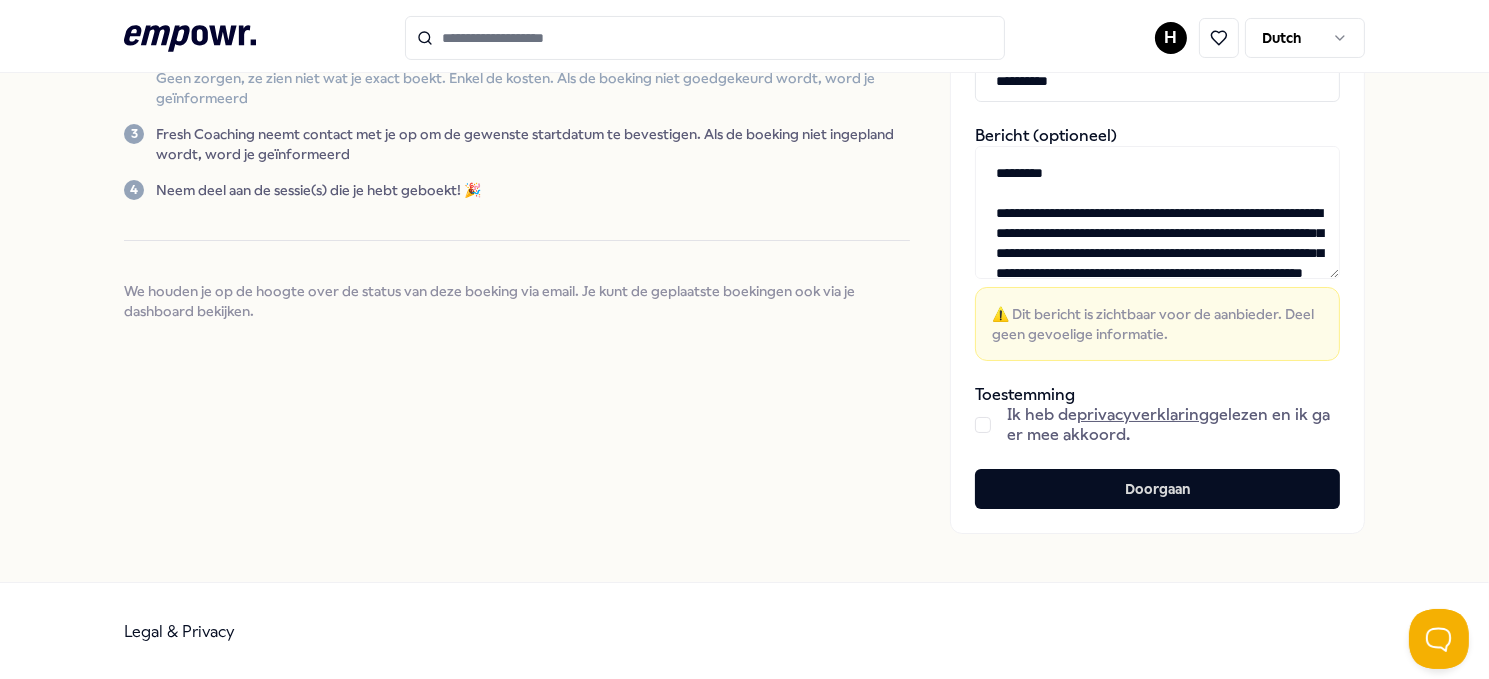 type 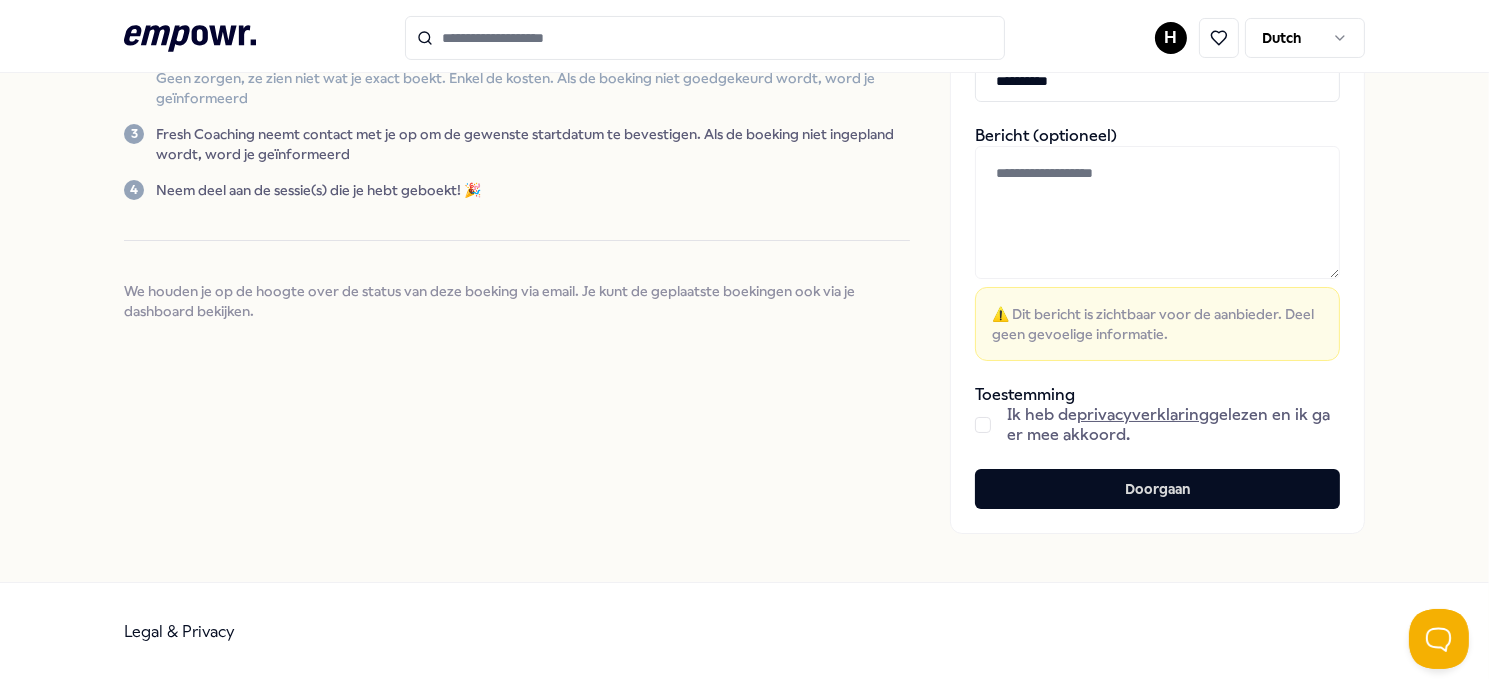 scroll, scrollTop: 0, scrollLeft: 0, axis: both 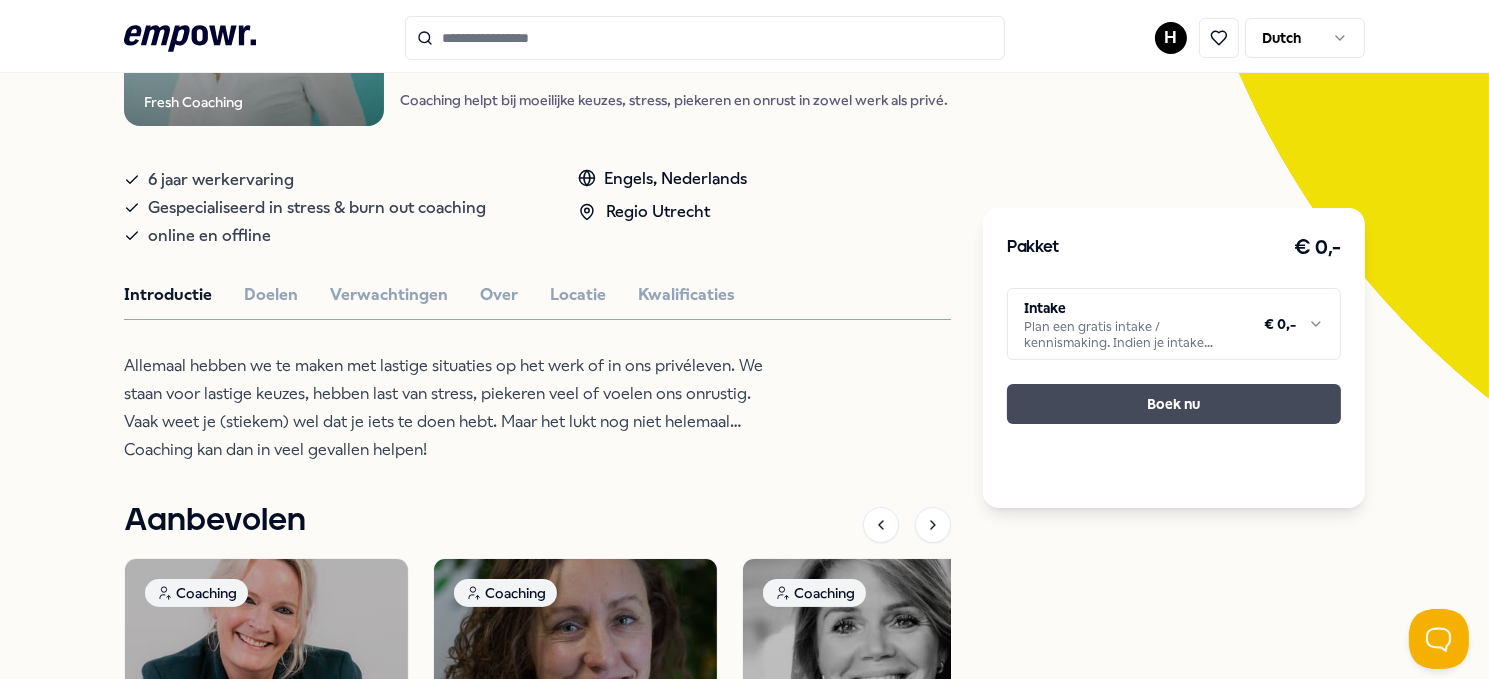 click on "Boek nu" at bounding box center [1174, 404] 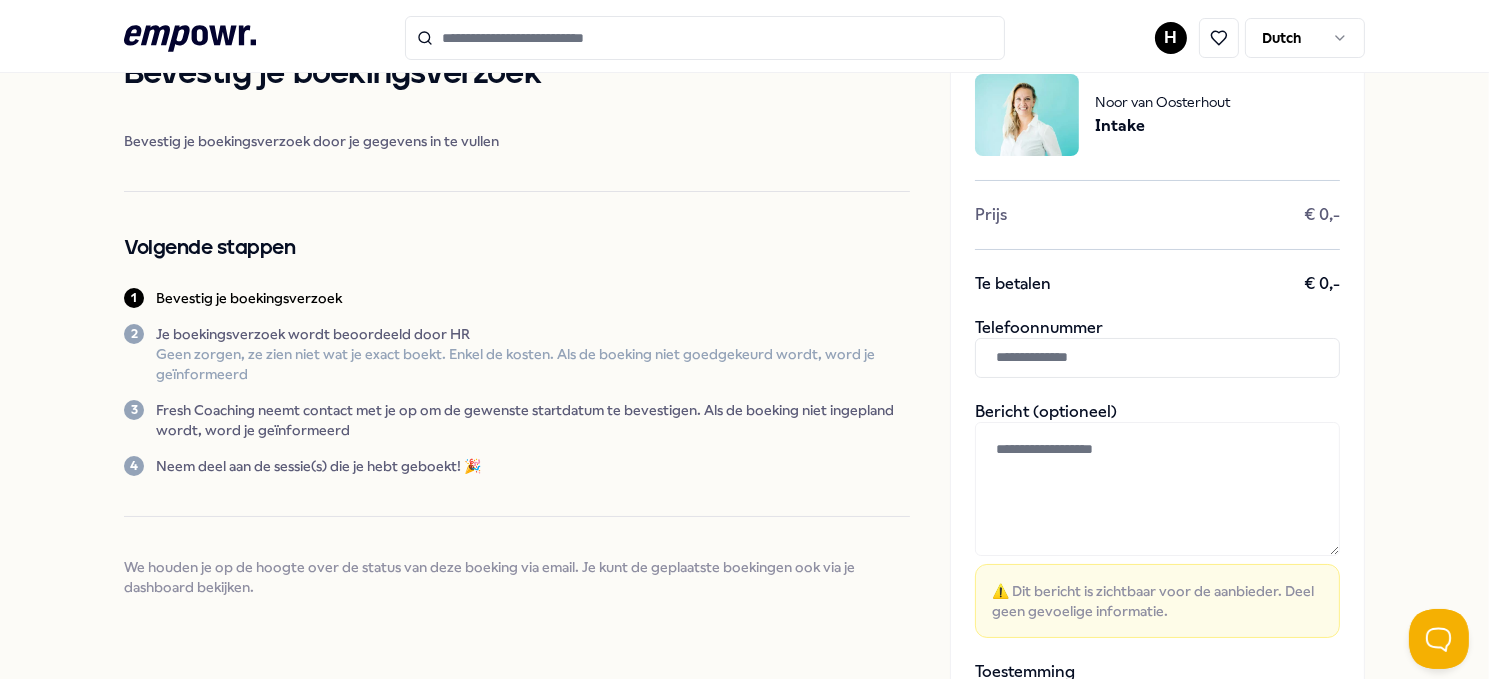 click at bounding box center [1157, 358] 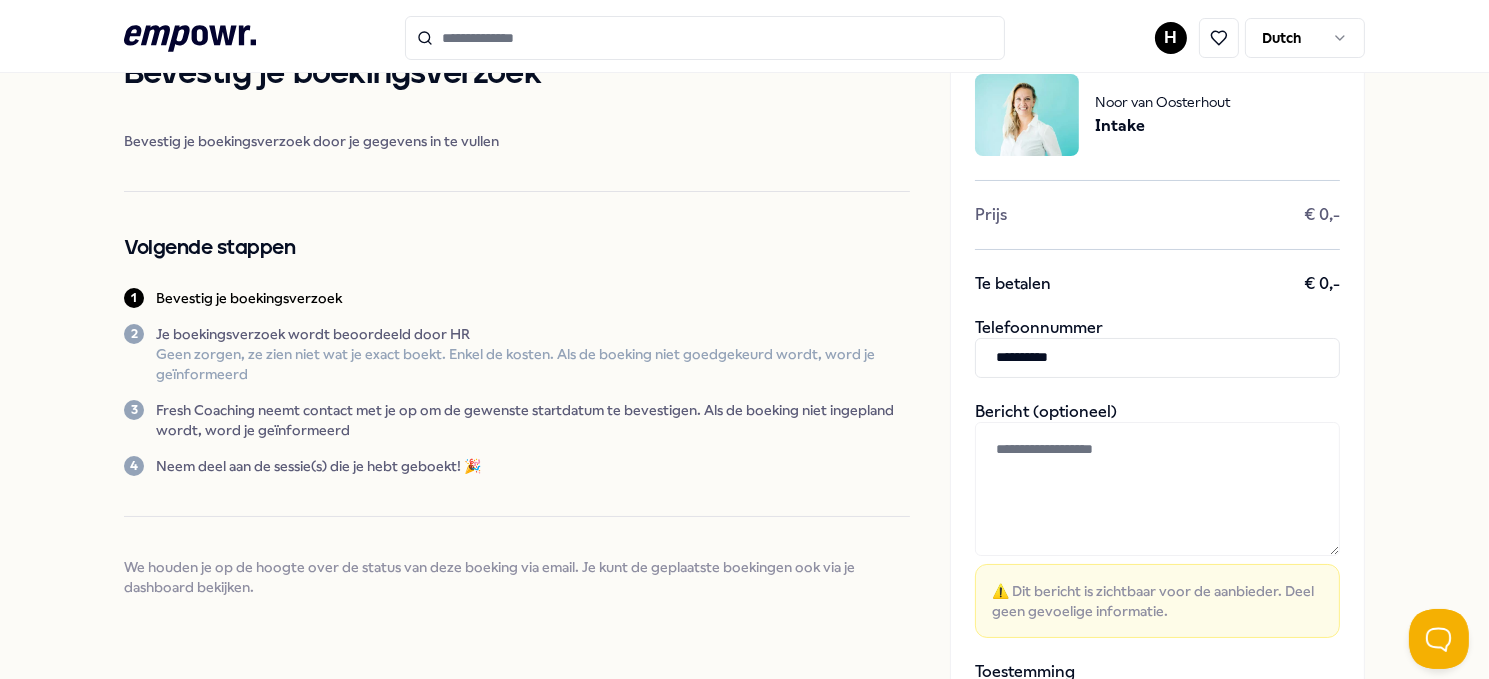 type on "**********" 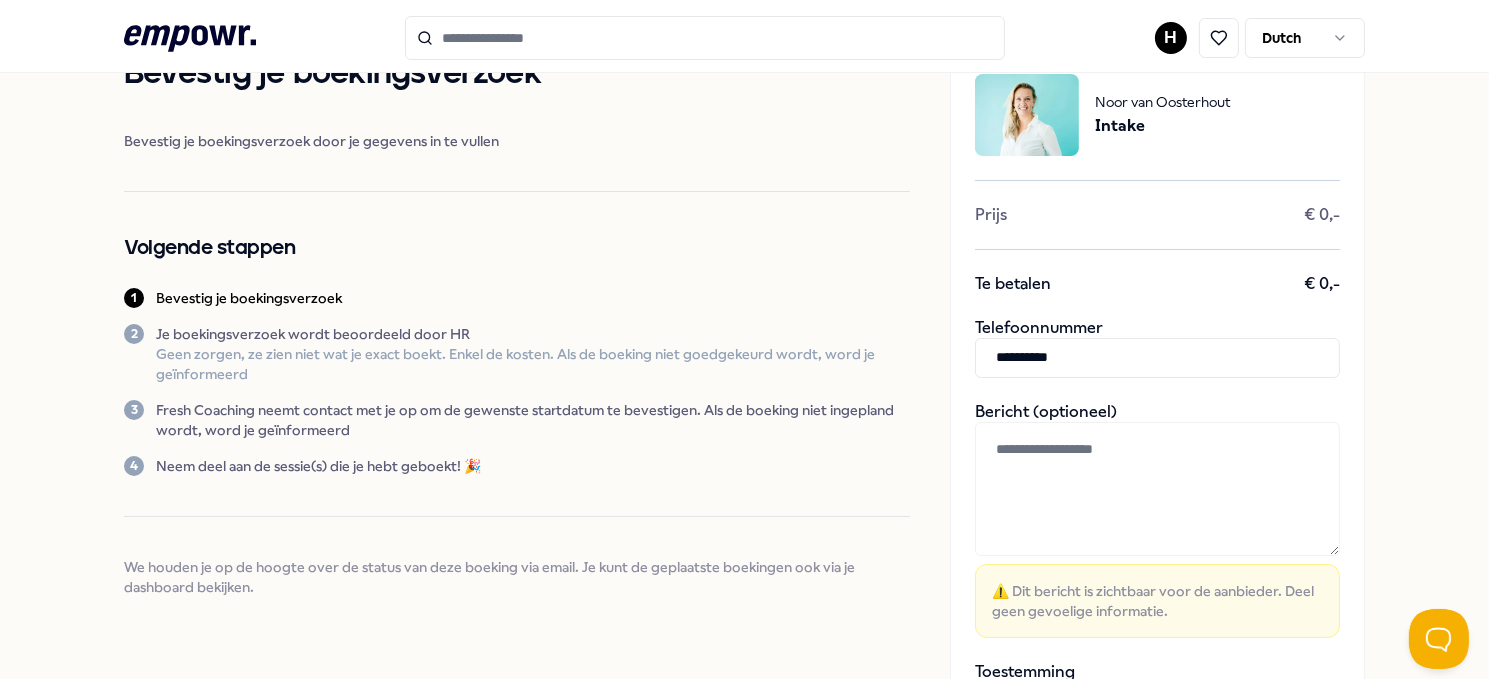 paste on "**********" 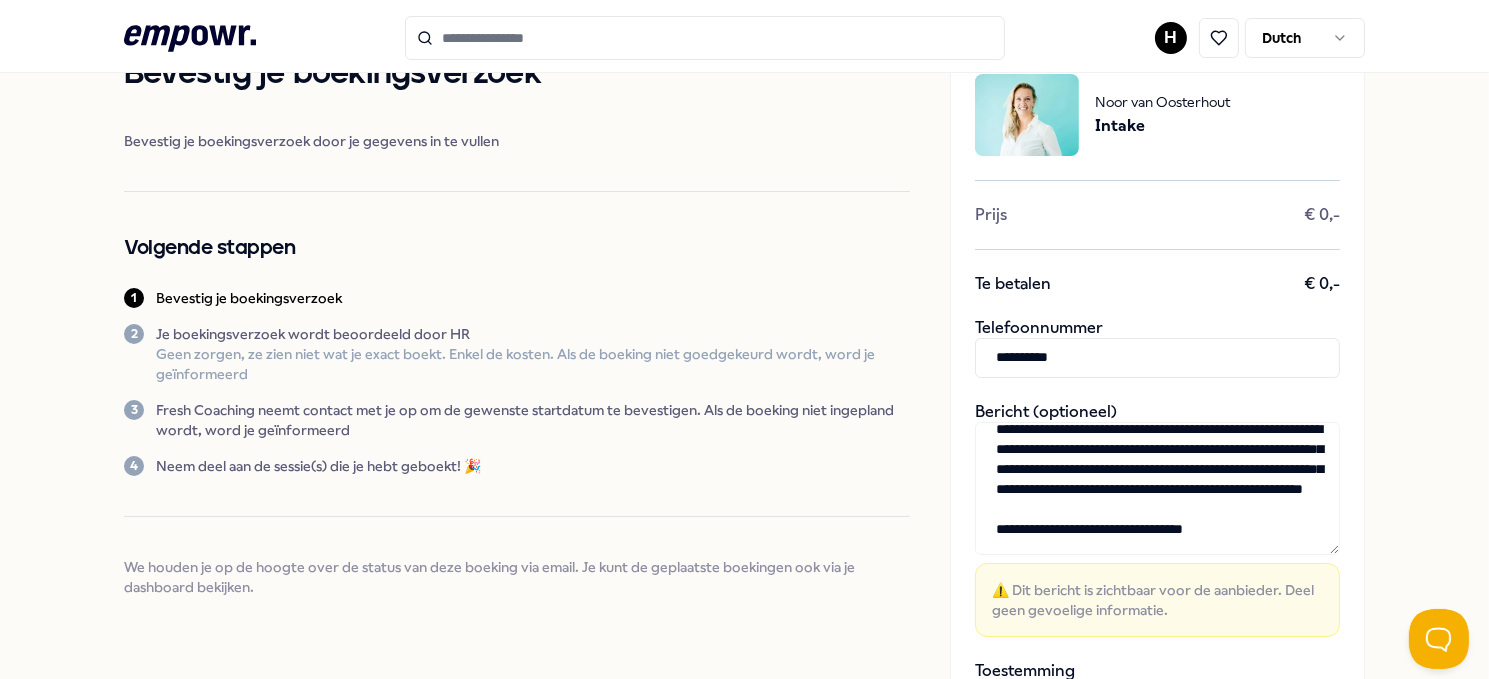 scroll, scrollTop: 99, scrollLeft: 0, axis: vertical 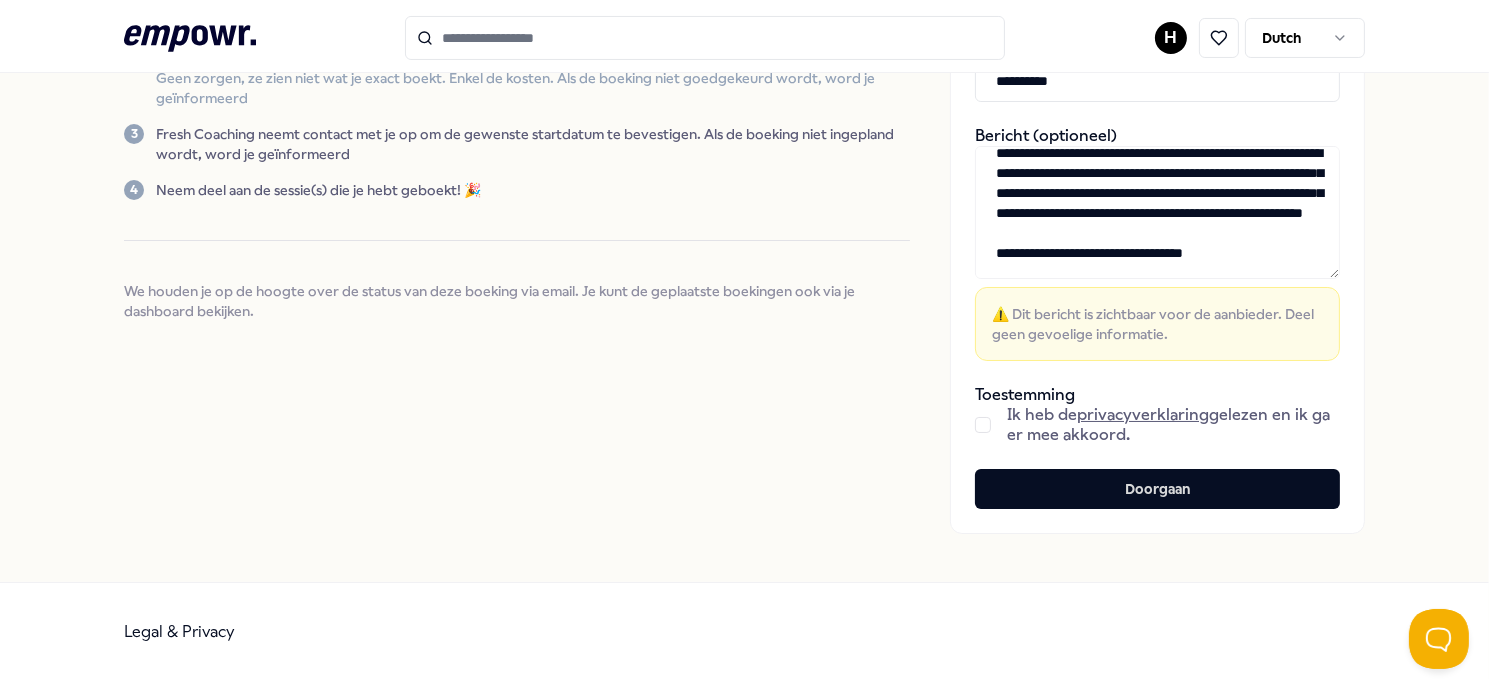 type on "**********" 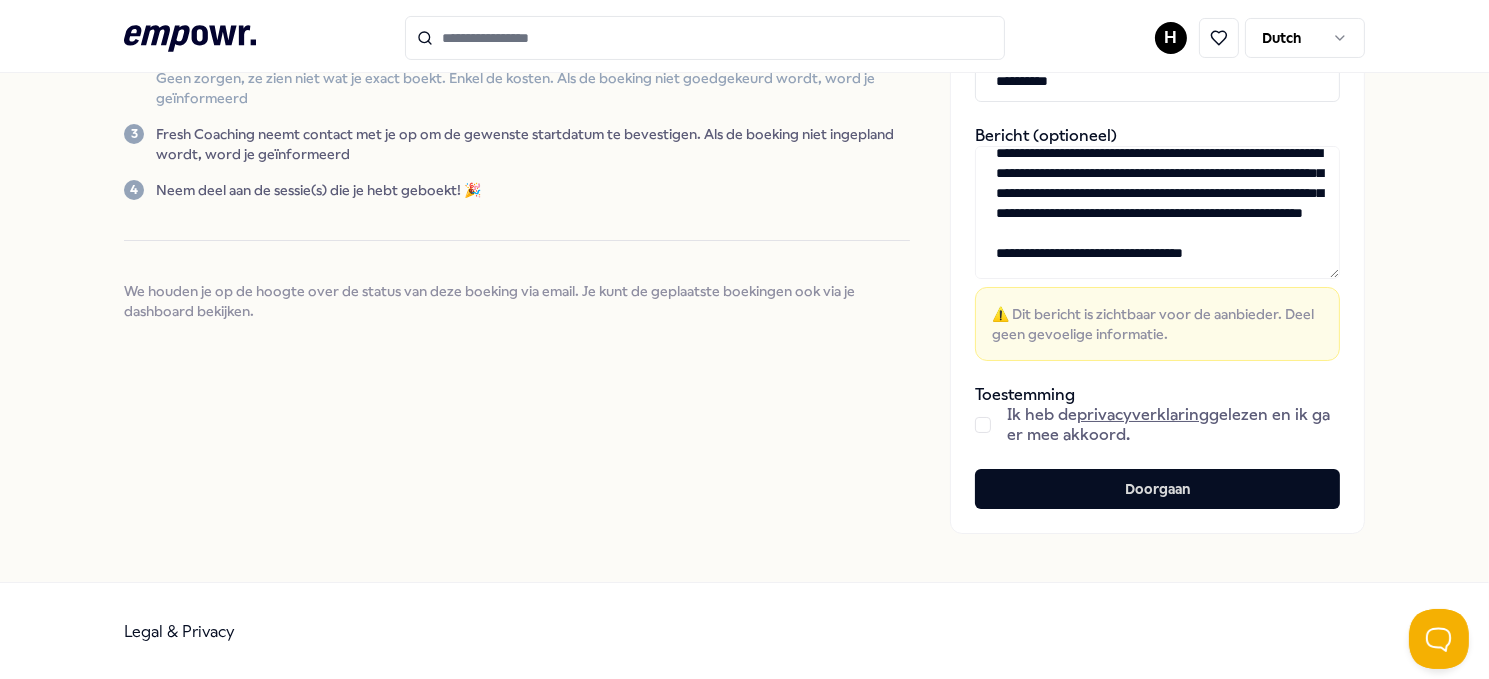 click at bounding box center [983, 425] 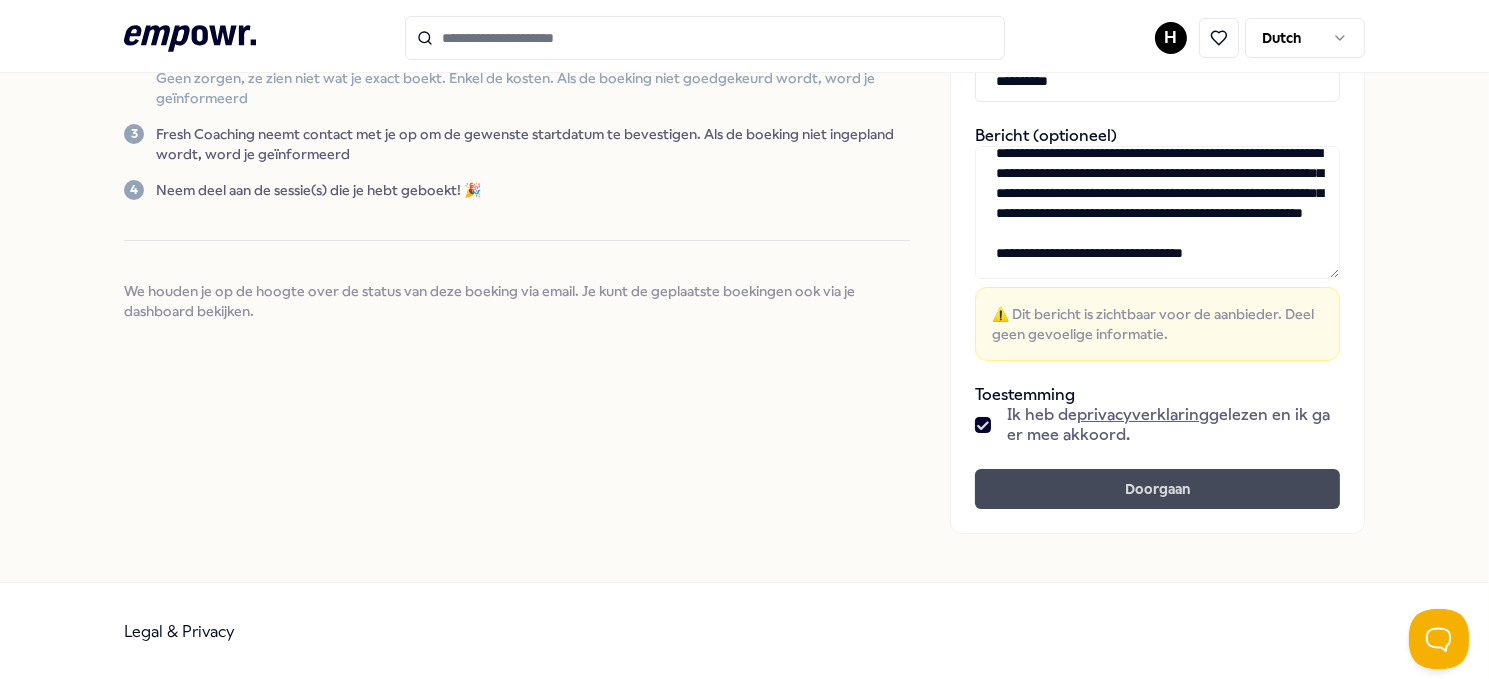 click on "Doorgaan" at bounding box center (1157, 489) 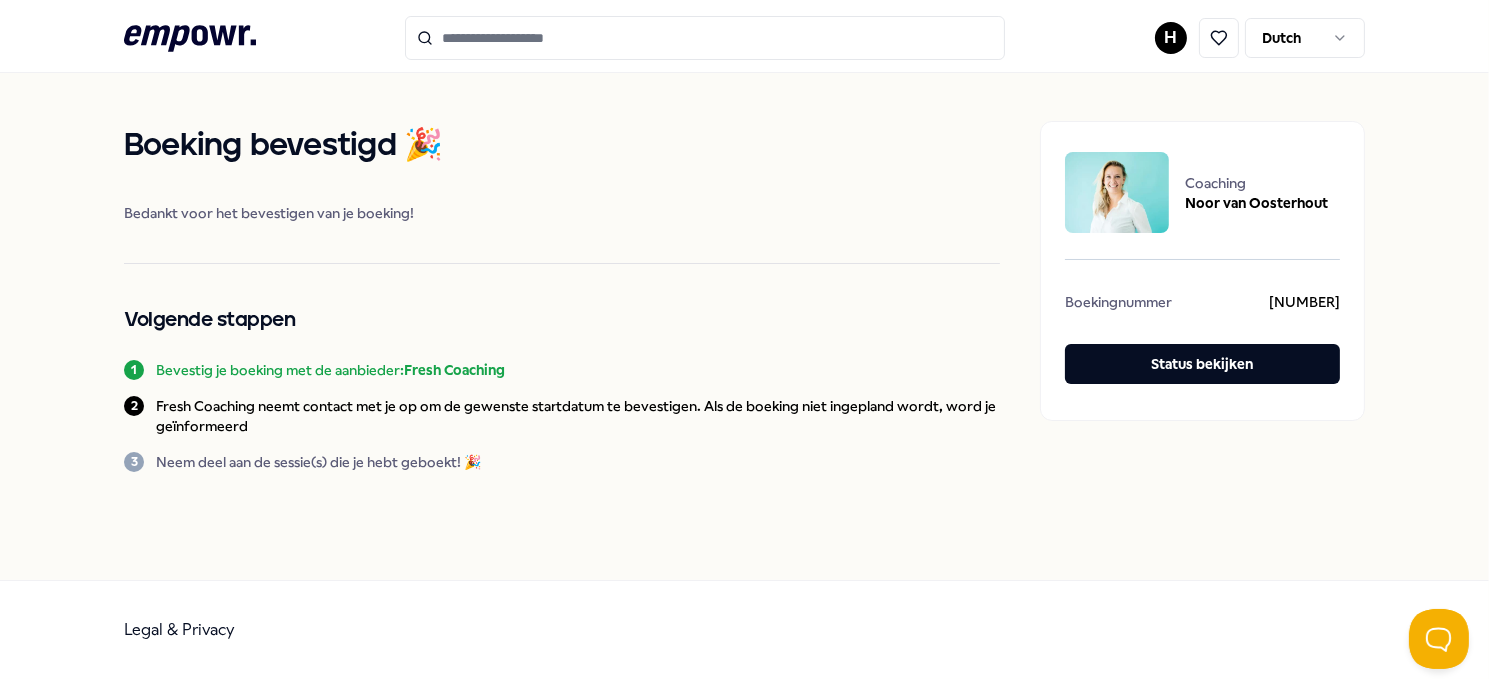 scroll, scrollTop: 0, scrollLeft: 0, axis: both 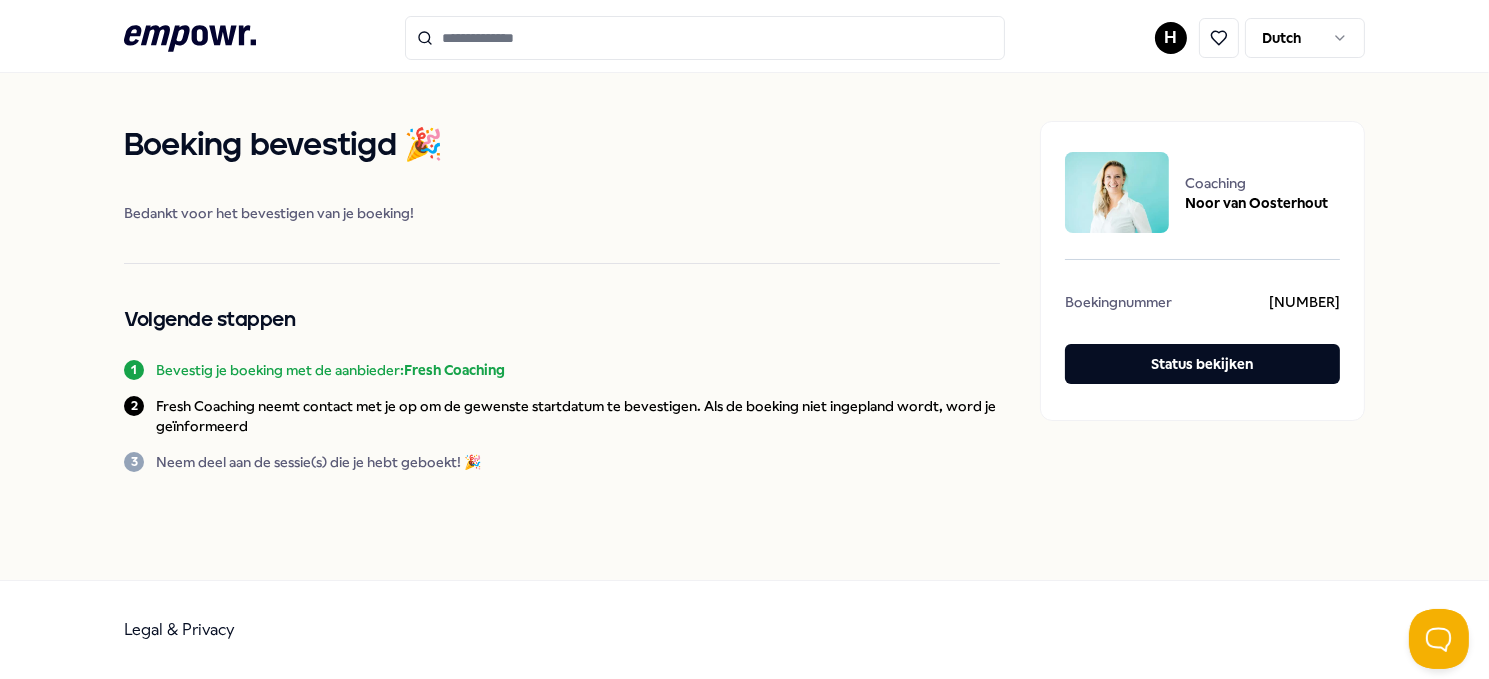 click at bounding box center [705, 38] 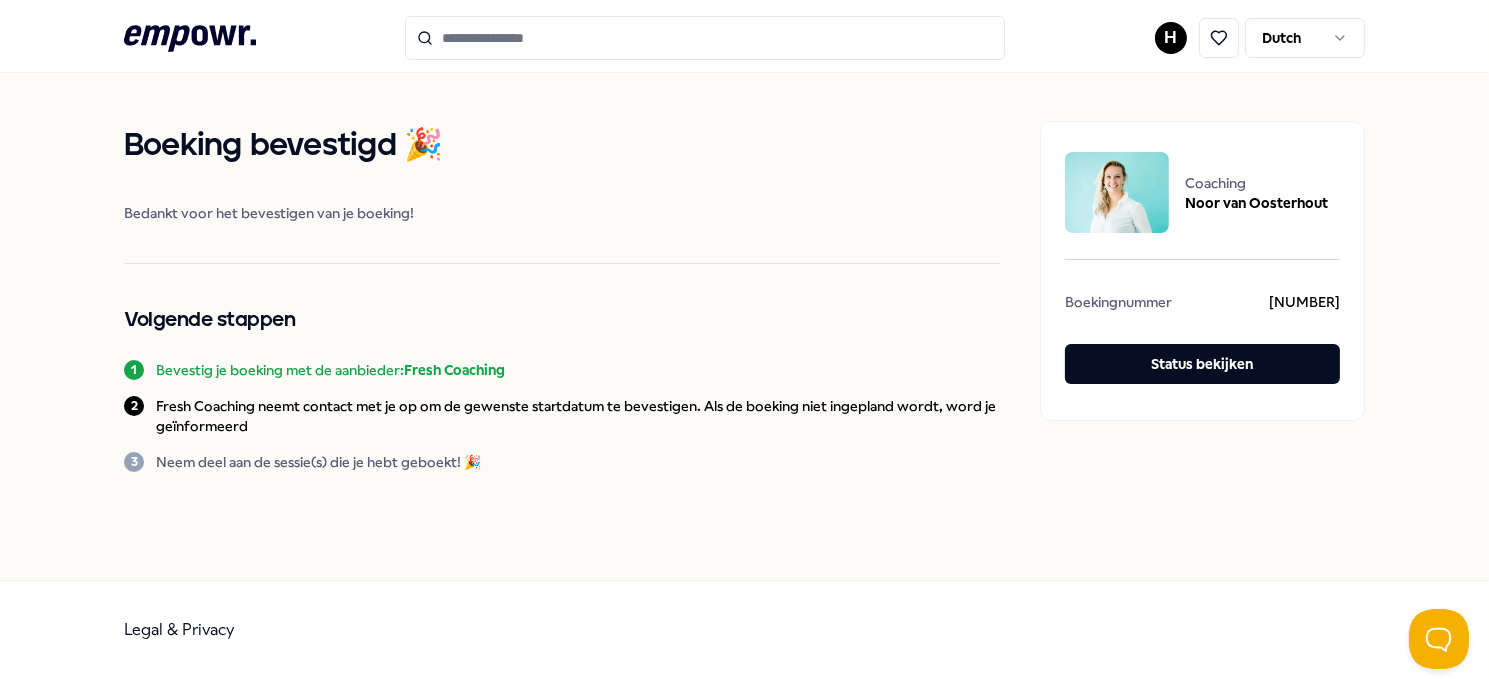 click on ".empowr-logo_svg__cls-1{fill:#03032f} H Dutch Boeking bevestigd 🎉 Bedankt voor het bevestigen van je boeking! Volgende stappen [NUMBER] Bevestig je boeking met de aanbieder:  Fresh Coaching [NUMBER] Fresh Coaching neemt contact met je op om de gewenste startdatum te bevestigen. Als de boeking niet ingepland wordt, word je geïnformeerd [NUMBER] Neem deel aan de sessie(s) die je hebt geboekt! 🎉 Coaching [FULL_NAME] Boekingnummer [NUMBER] Status bekijken Legal & Privacy" at bounding box center (744, 339) 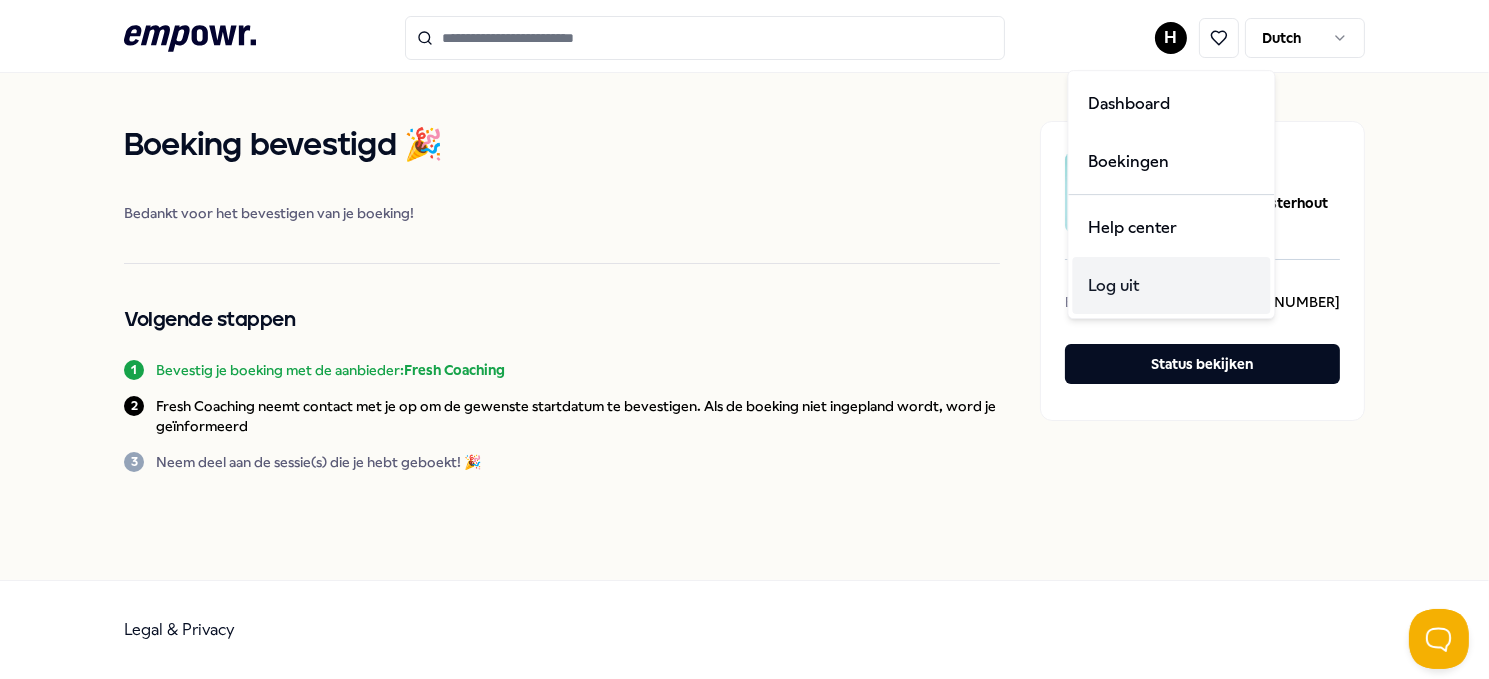 click on "Log uit" at bounding box center (1171, 286) 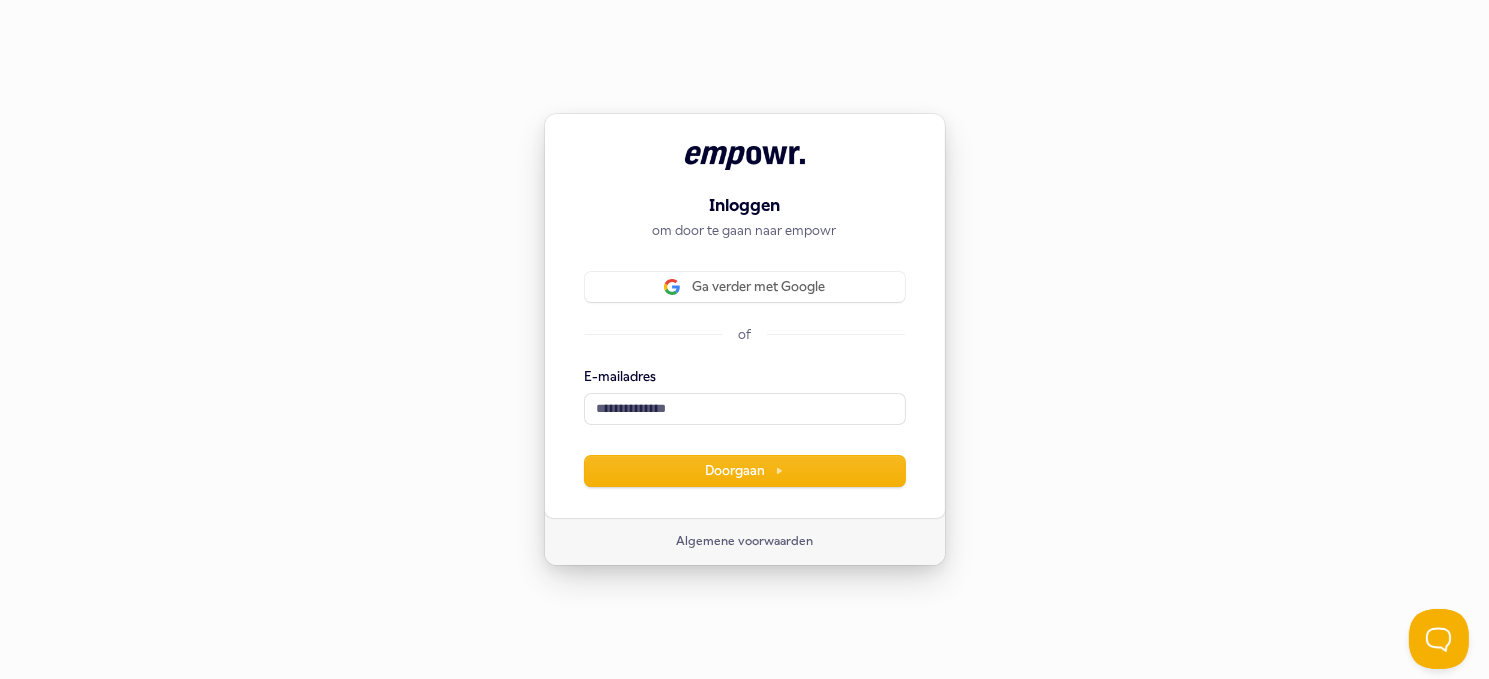 type 